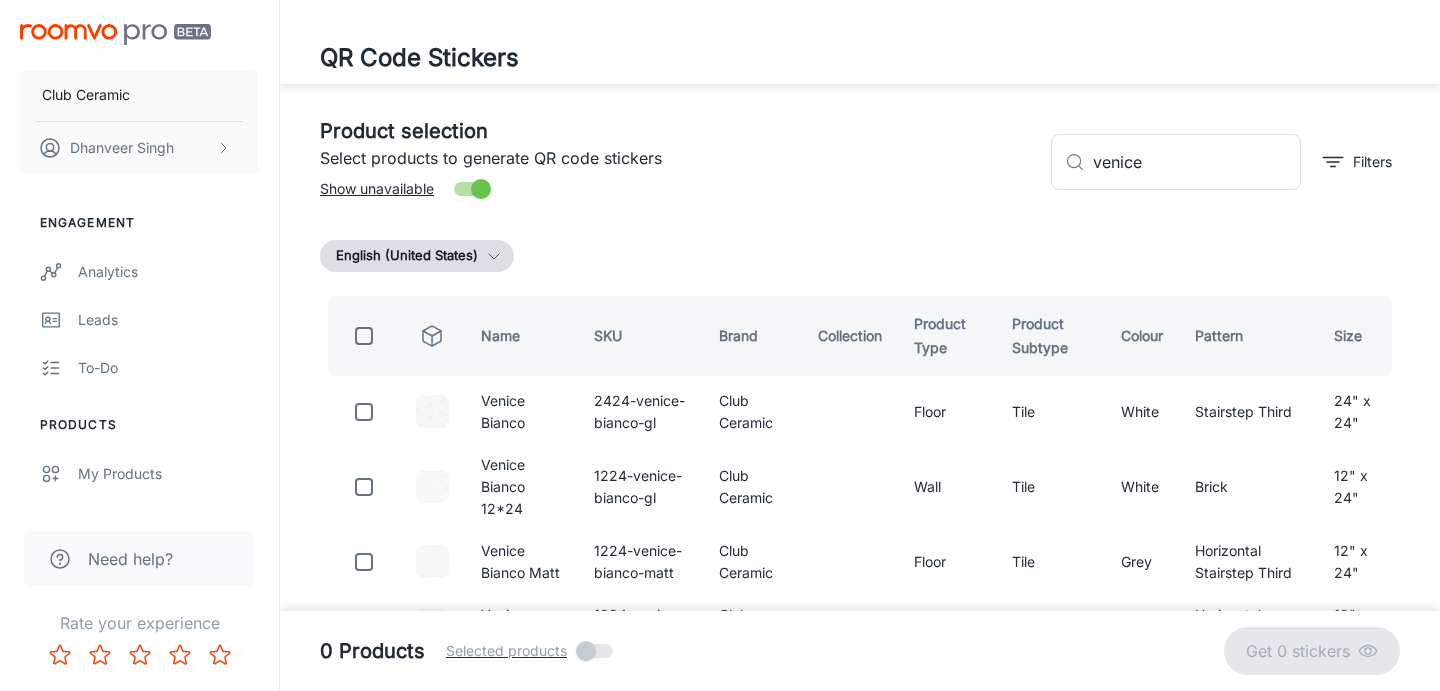 scroll, scrollTop: 207, scrollLeft: 0, axis: vertical 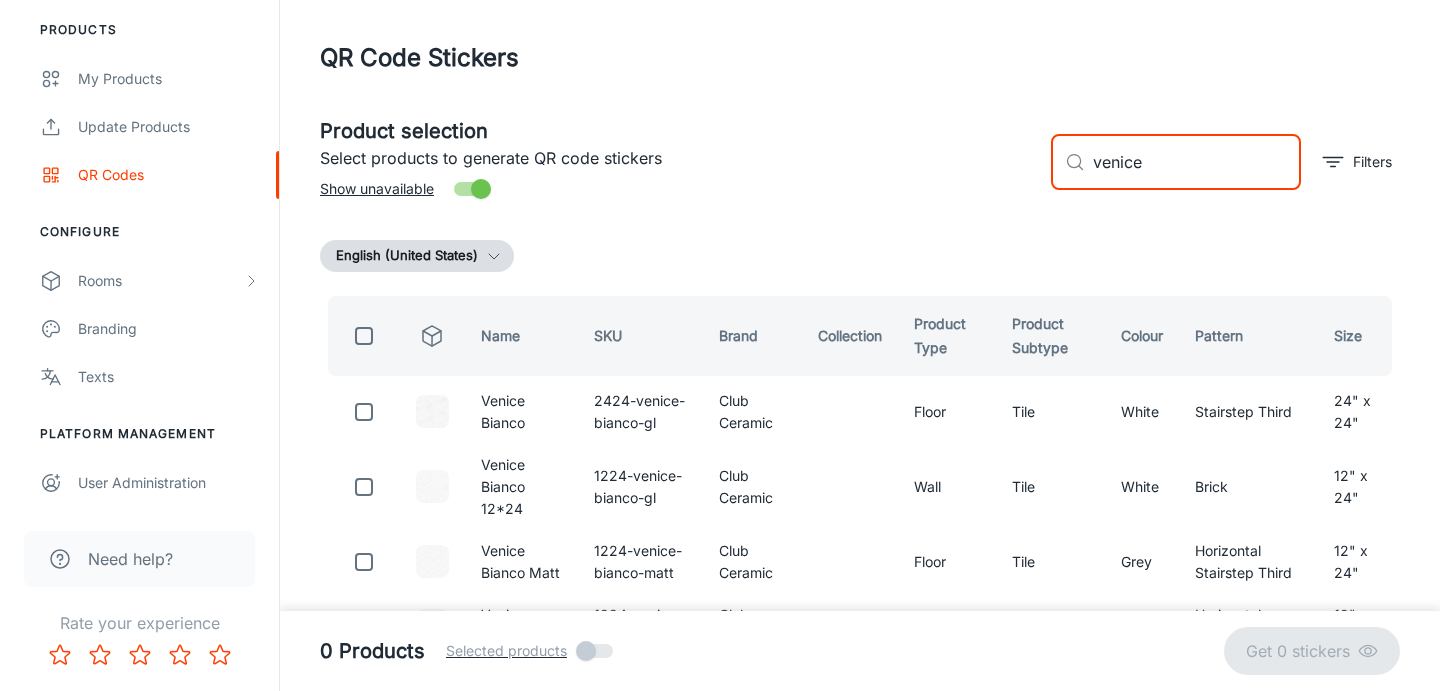 click on "venice" at bounding box center [1197, 162] 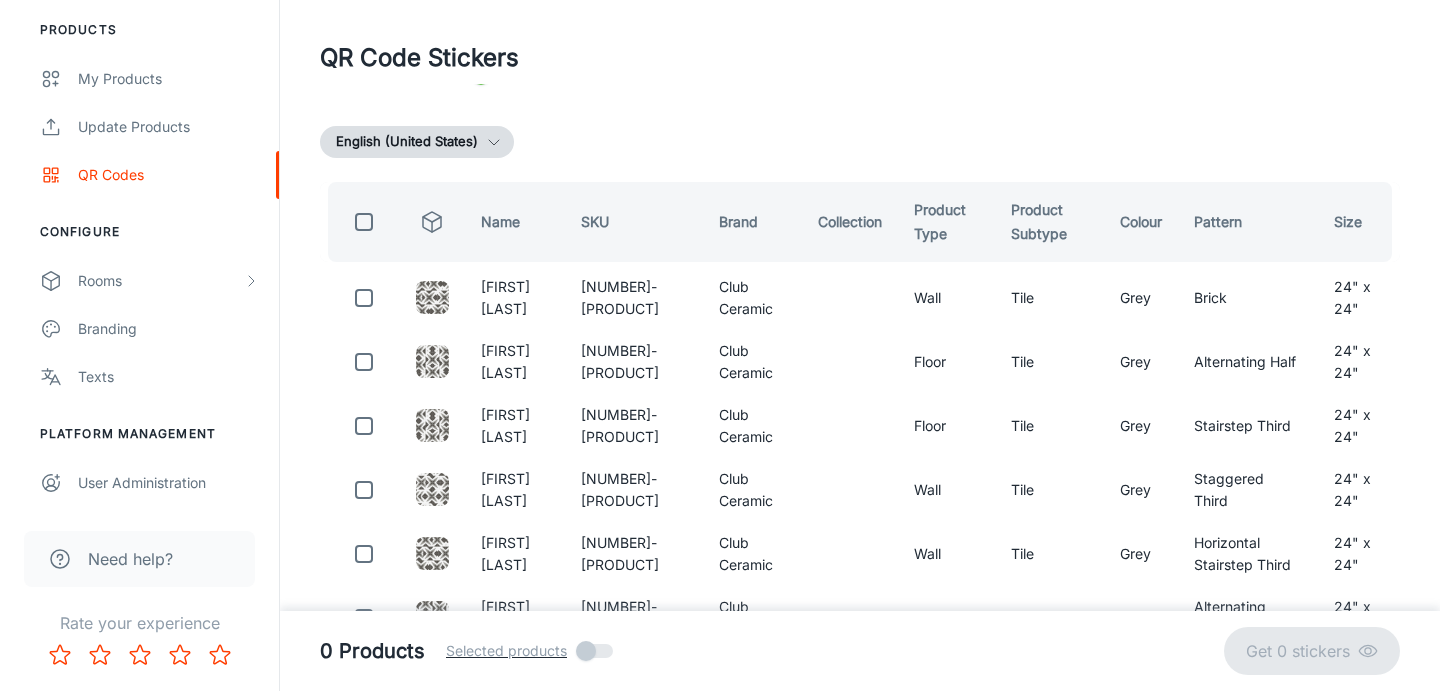 scroll, scrollTop: 0, scrollLeft: 0, axis: both 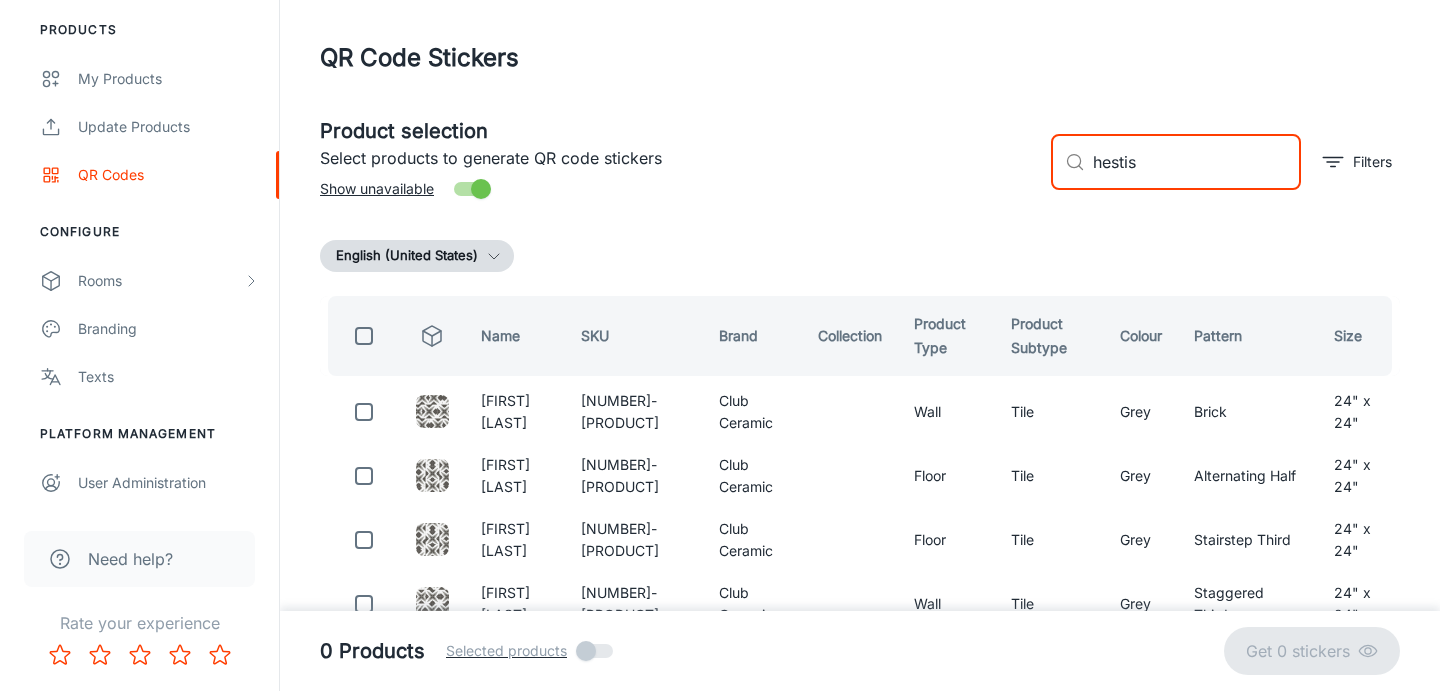 click on "hestis" at bounding box center (1197, 162) 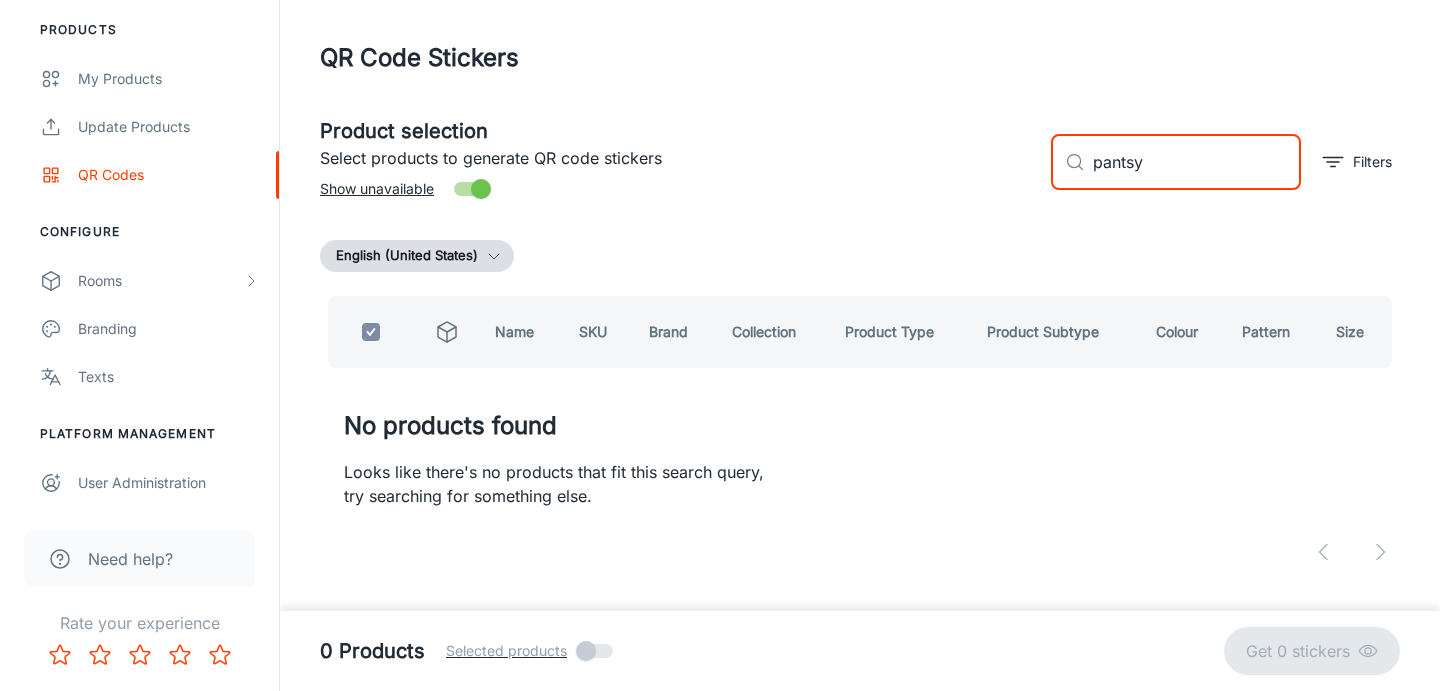 click on "pantsy" at bounding box center [1197, 162] 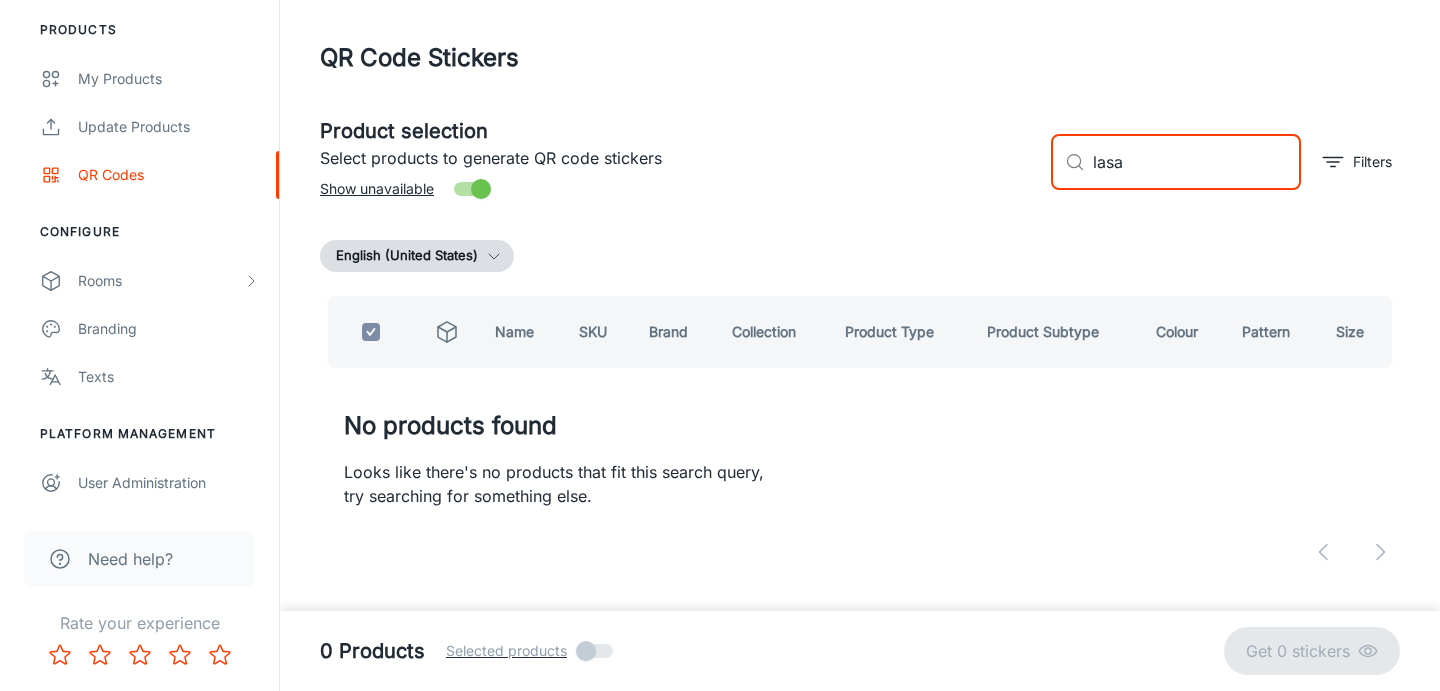 click on "lasa" at bounding box center (1197, 162) 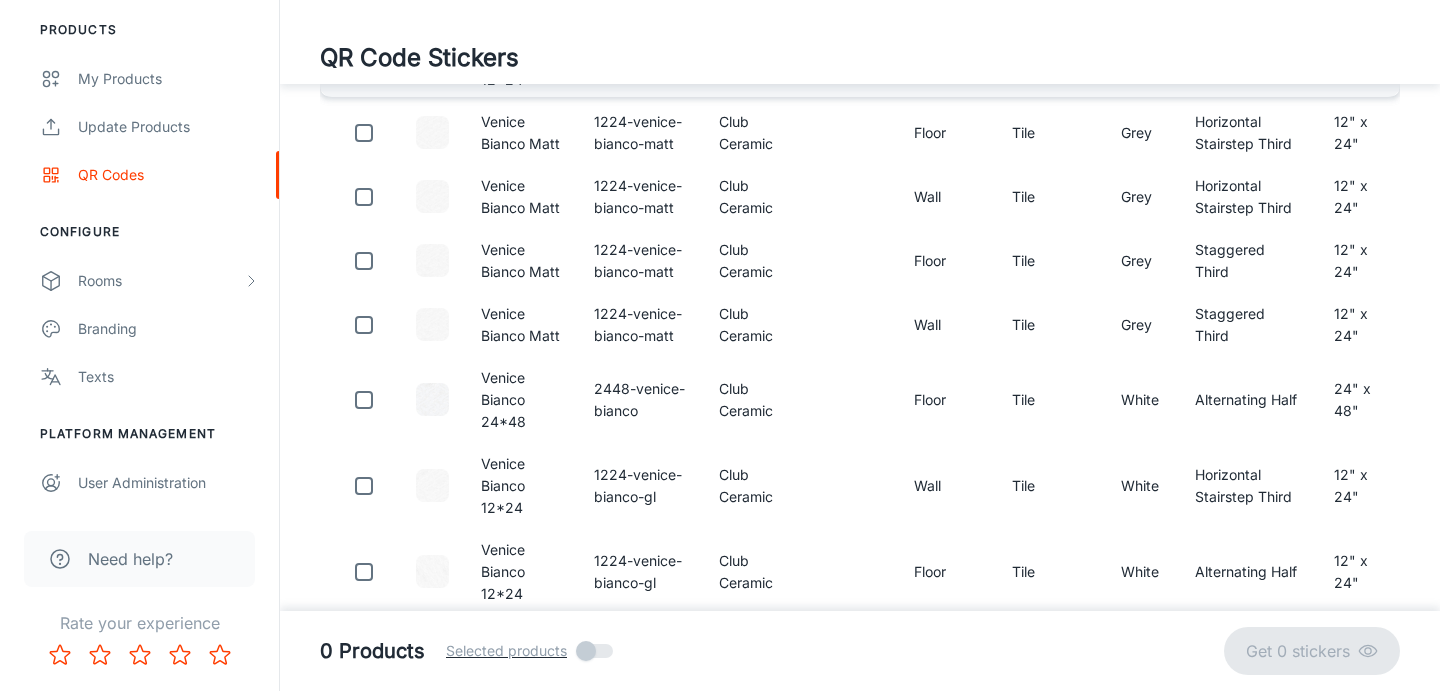 scroll, scrollTop: 432, scrollLeft: 0, axis: vertical 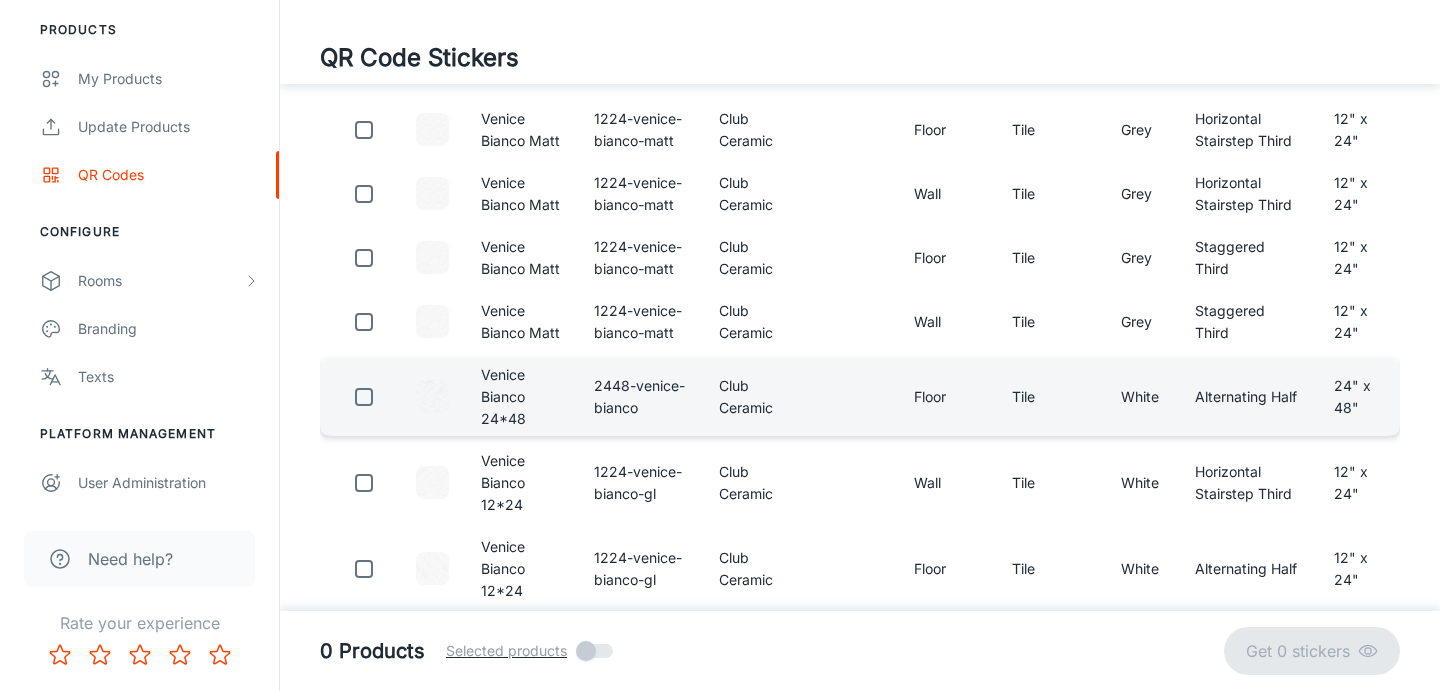 type on "veni" 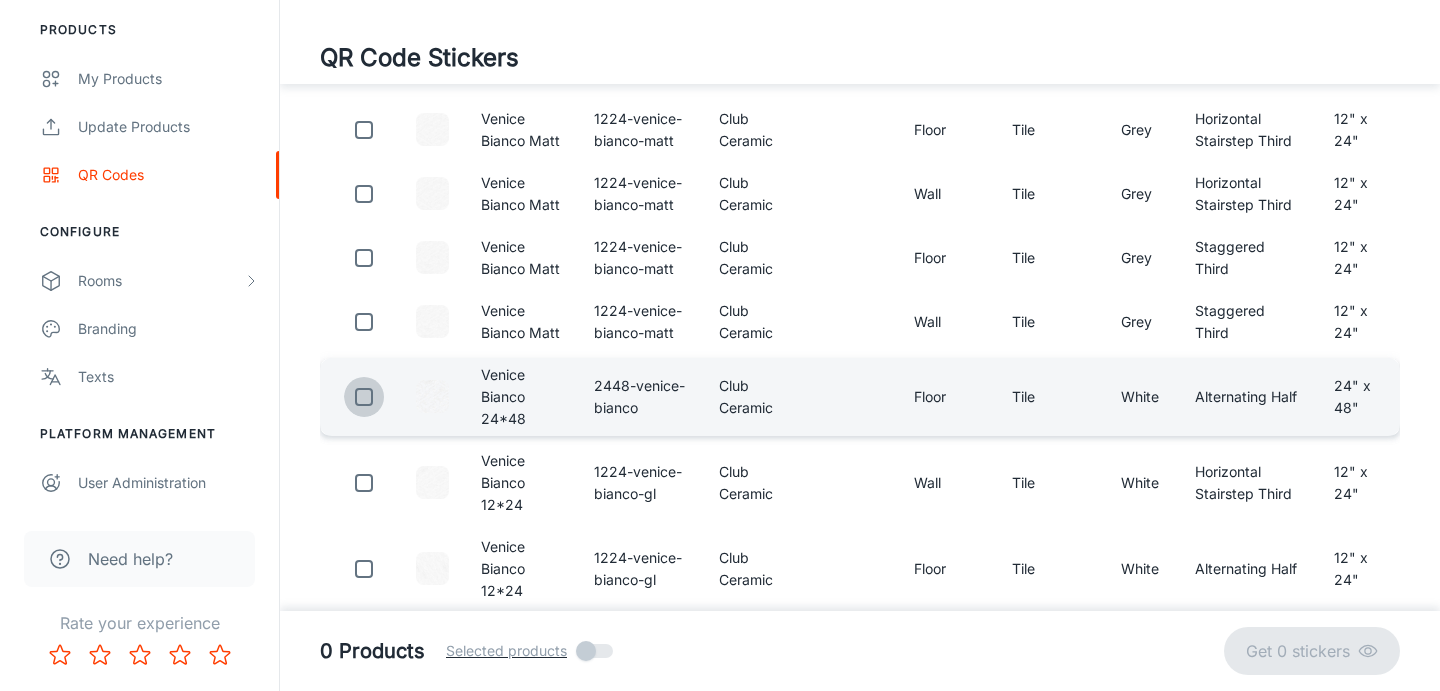 click at bounding box center (364, -20) 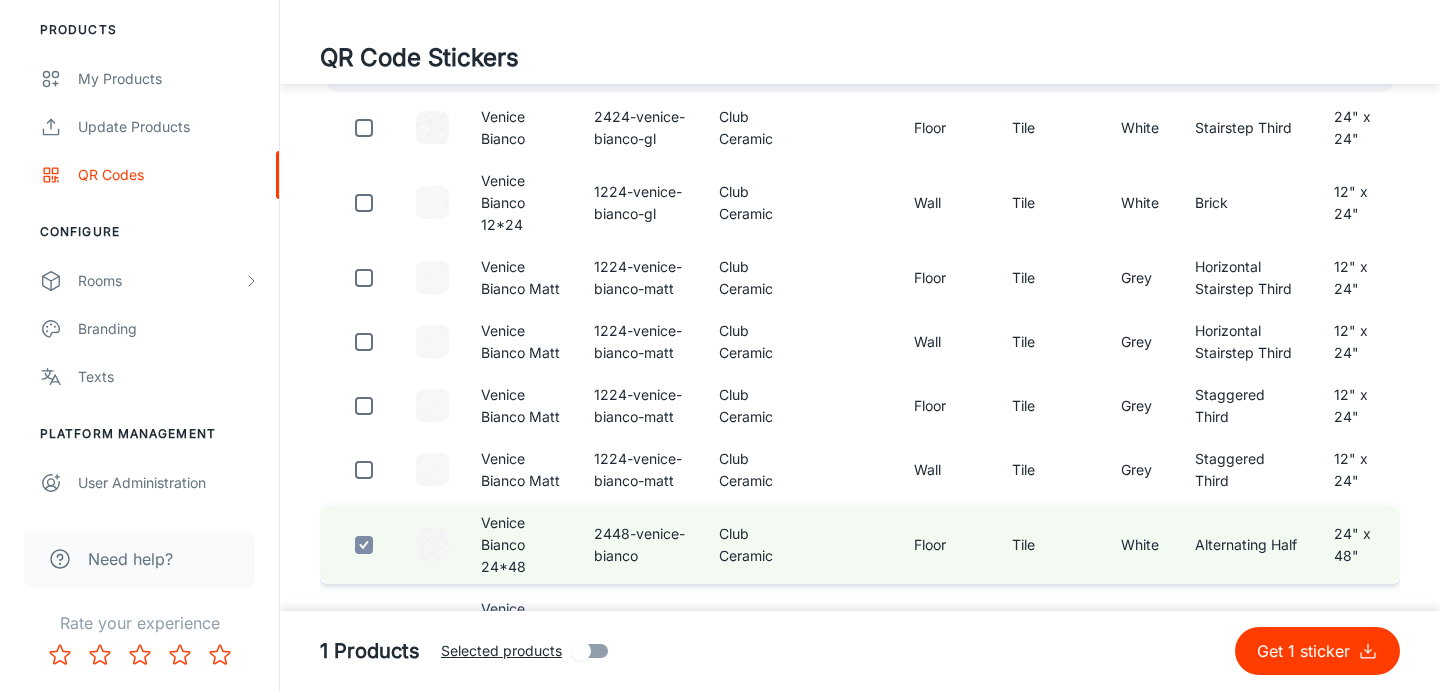 scroll, scrollTop: 0, scrollLeft: 0, axis: both 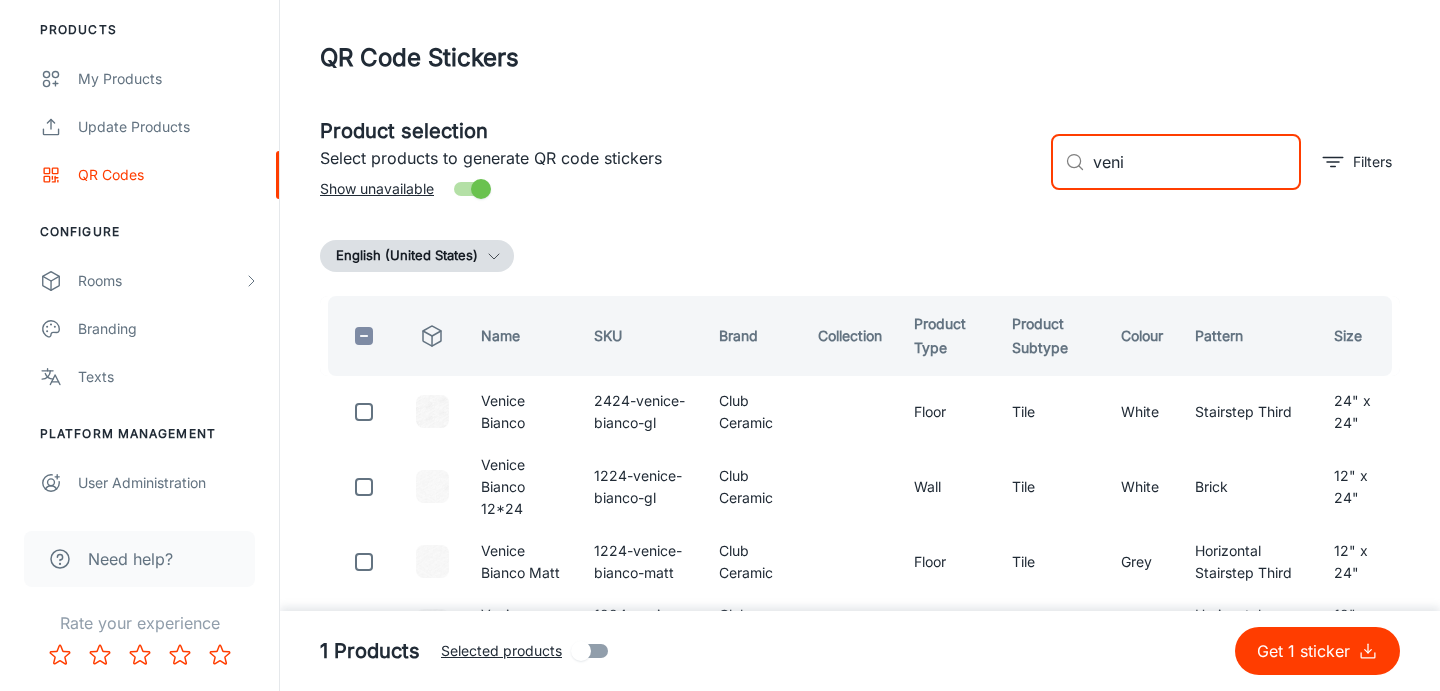 click on "veni" at bounding box center (1197, 162) 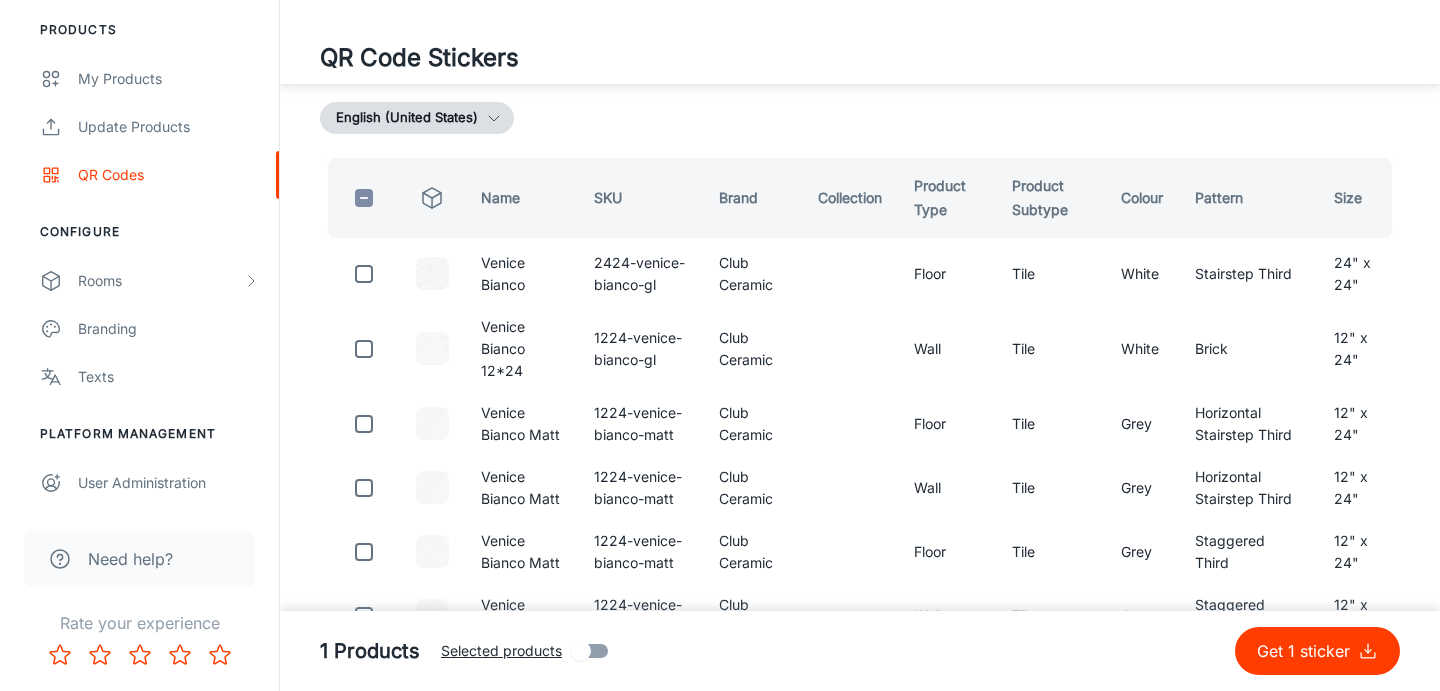 scroll, scrollTop: 157, scrollLeft: 0, axis: vertical 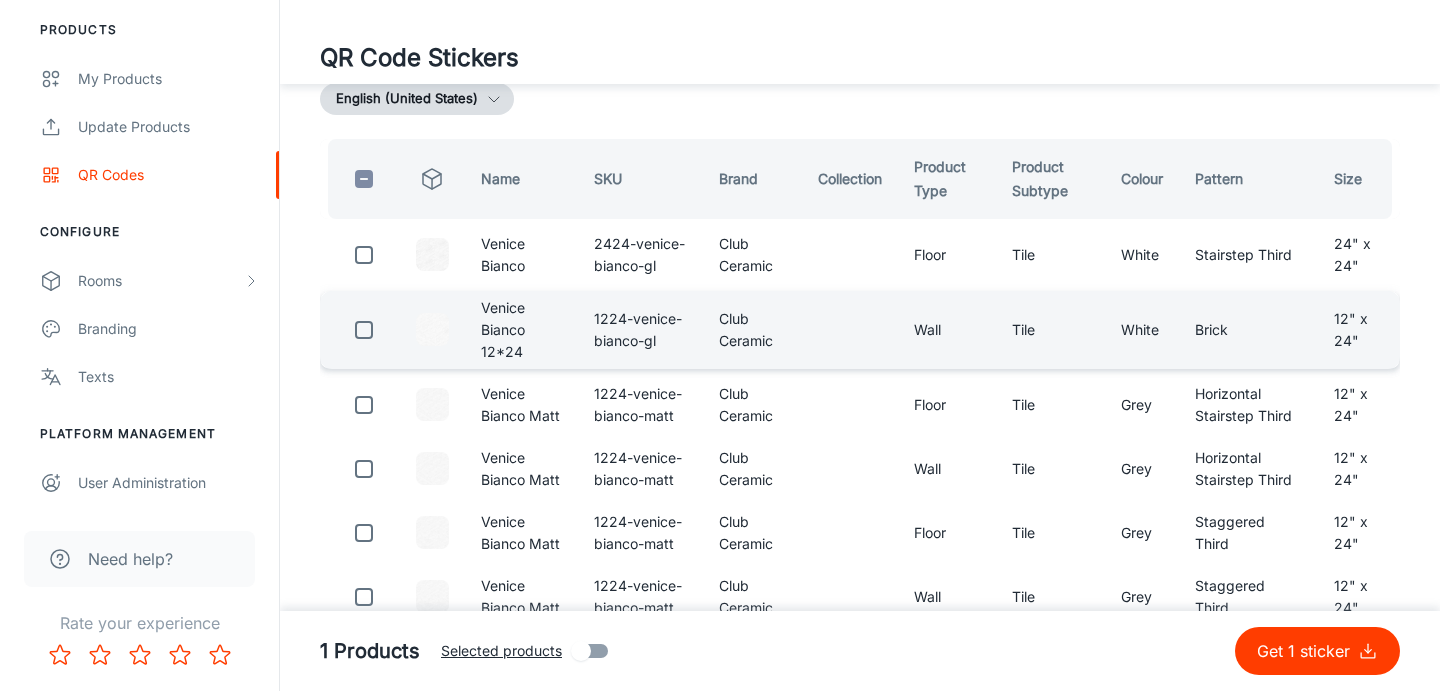 click at bounding box center (364, 255) 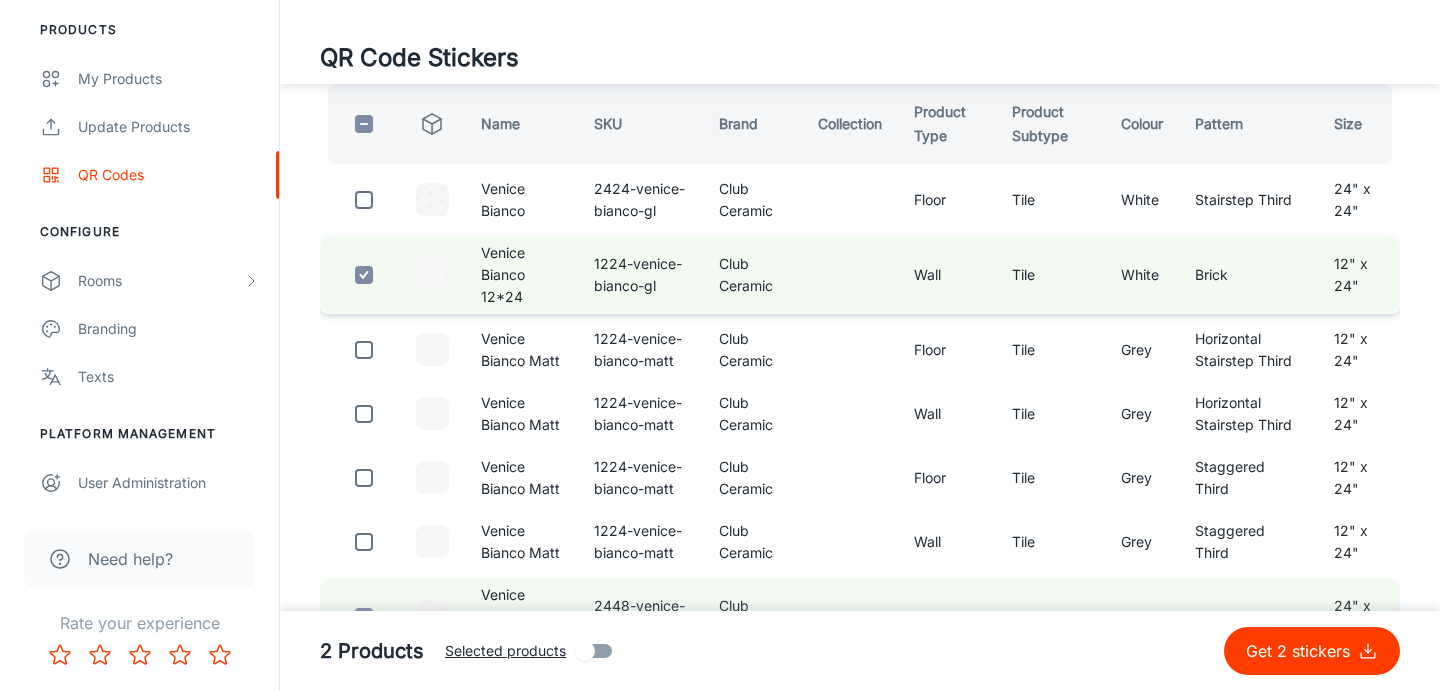 scroll, scrollTop: 216, scrollLeft: 0, axis: vertical 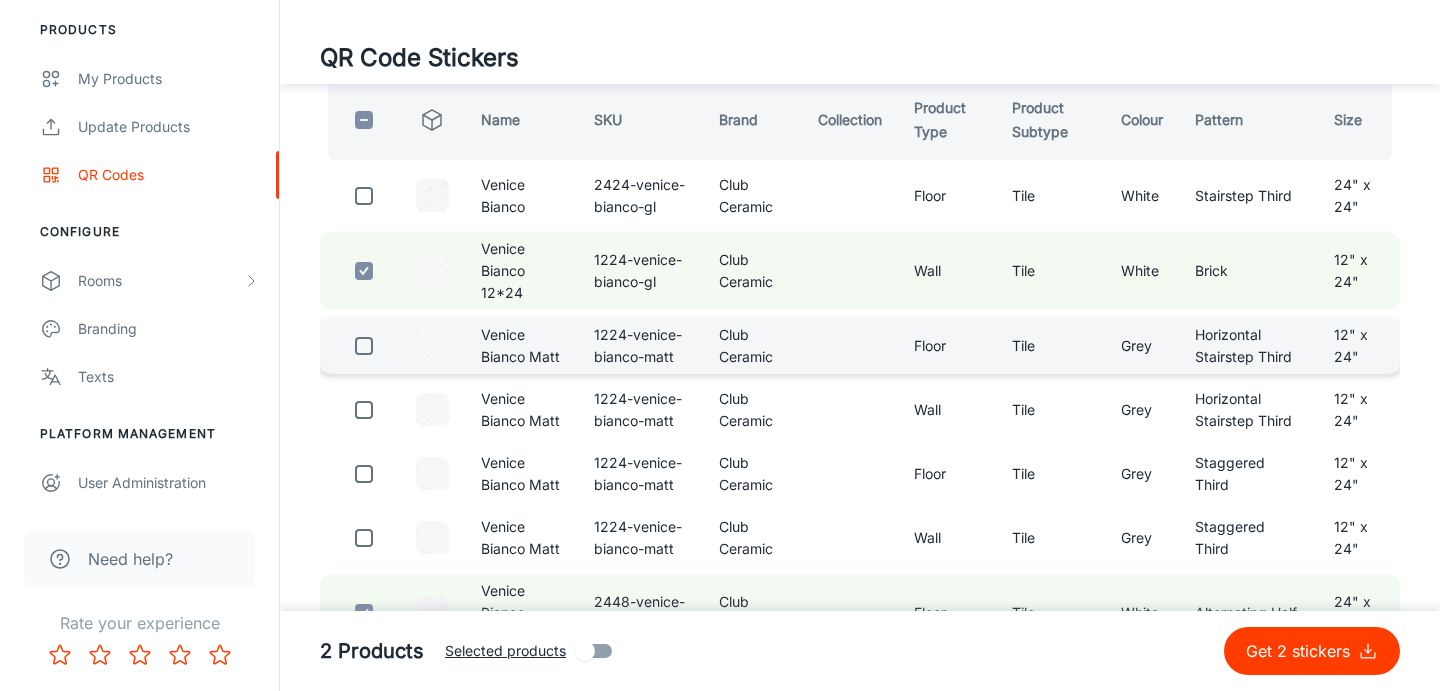 click at bounding box center [364, 196] 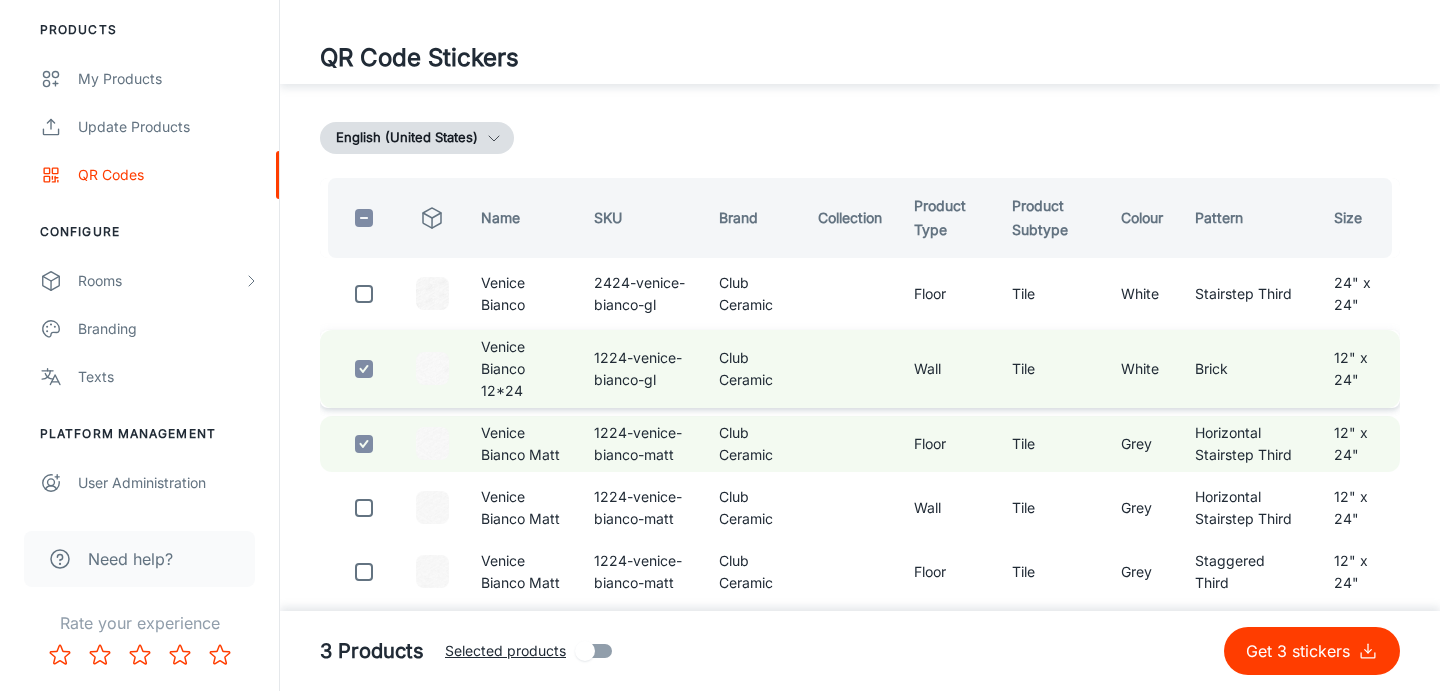 scroll, scrollTop: 0, scrollLeft: 0, axis: both 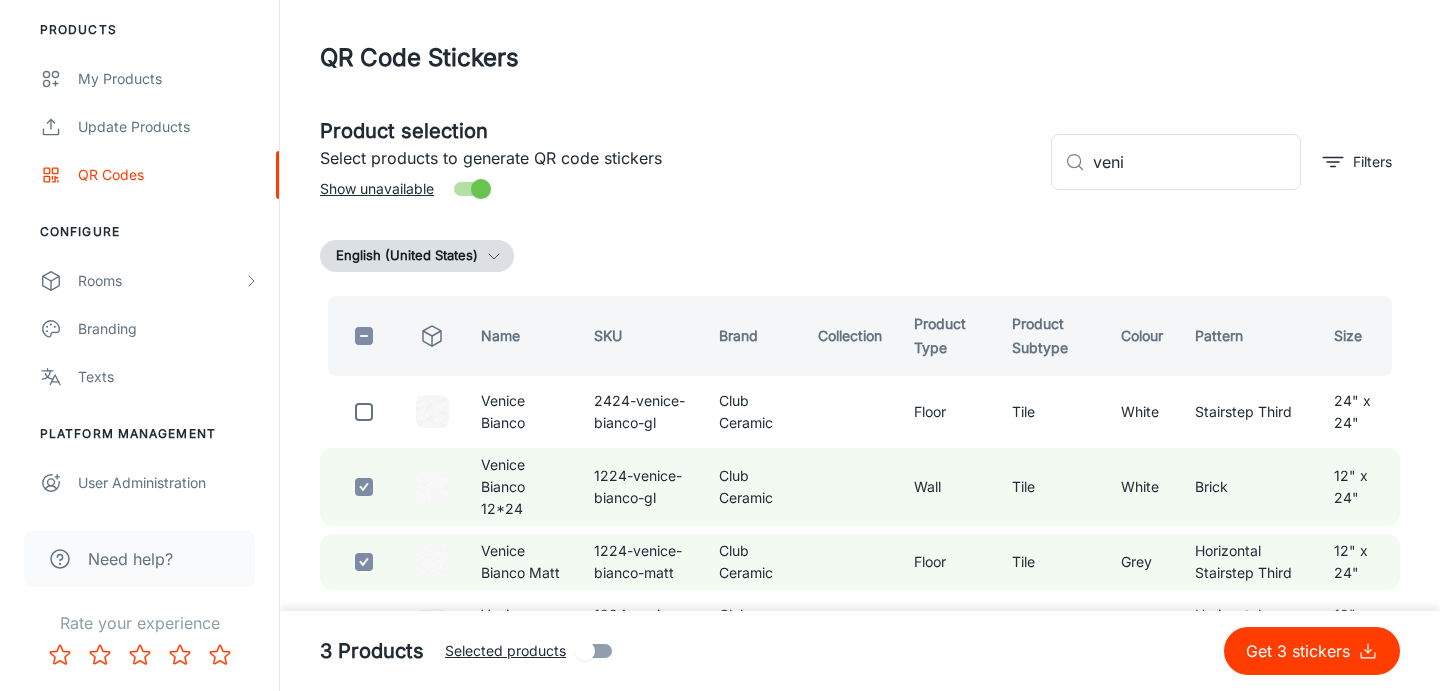 click on "​ veni ​ Filters" at bounding box center [1217, 154] 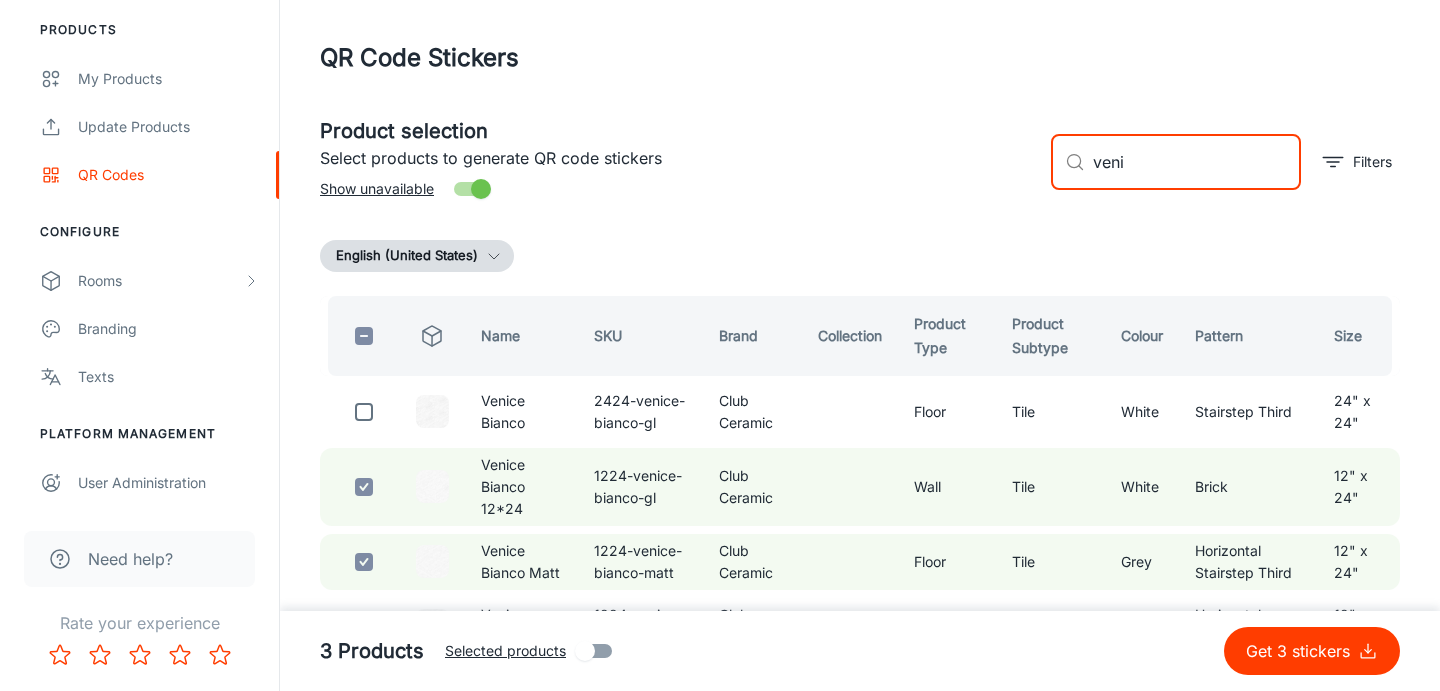 click on "veni" at bounding box center (1197, 162) 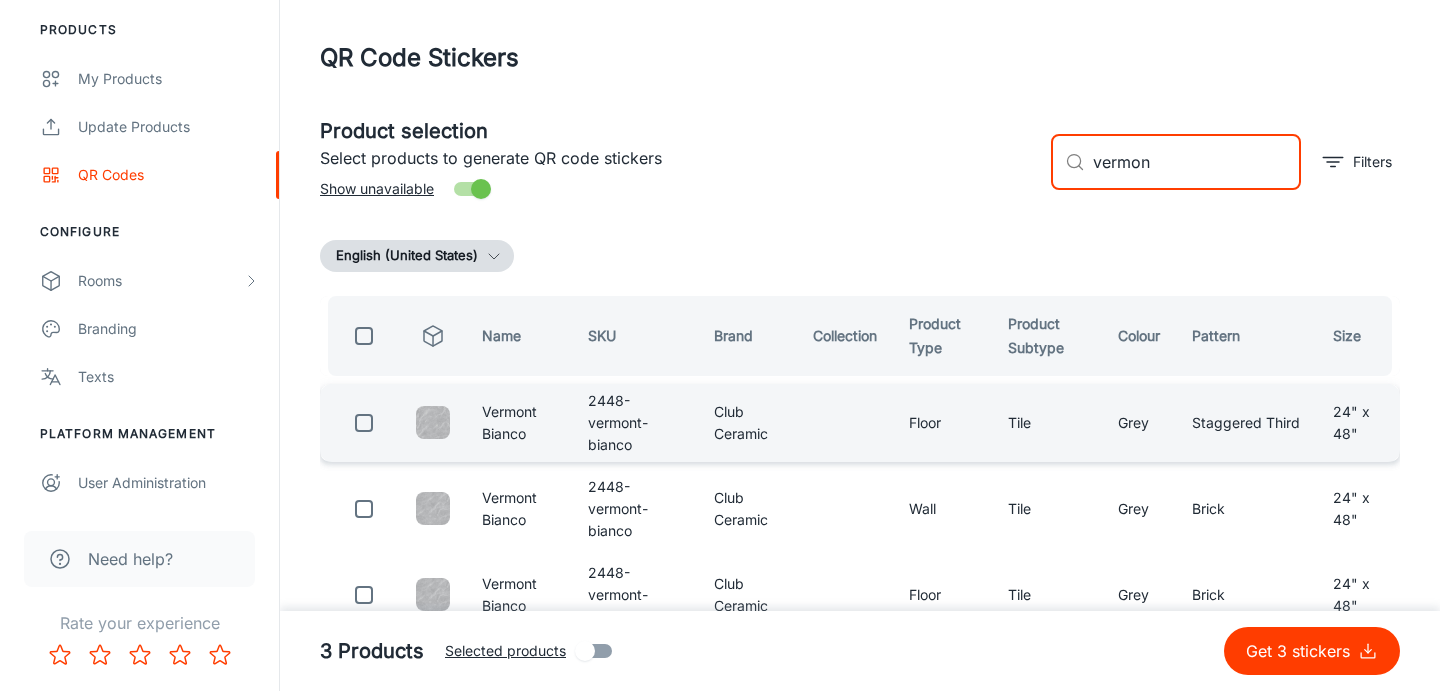 type on "vermon" 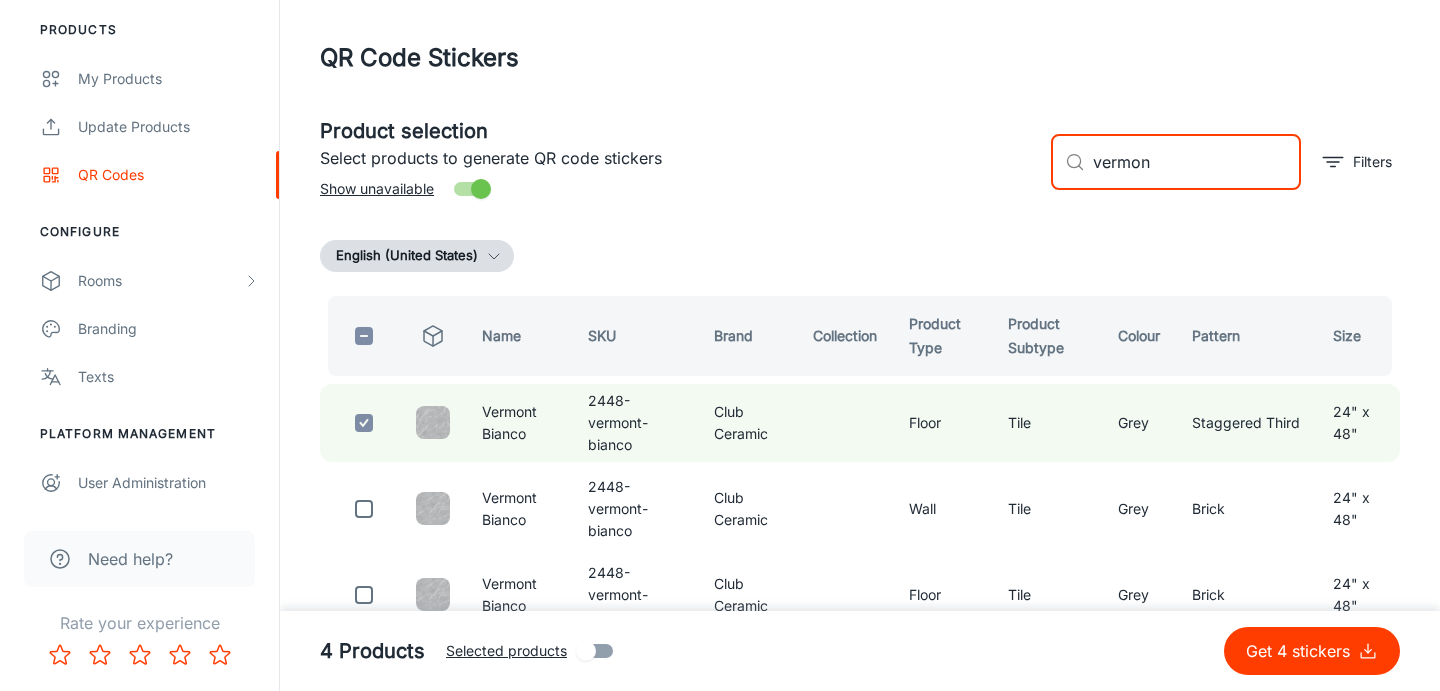 click on "vermon" at bounding box center (1197, 162) 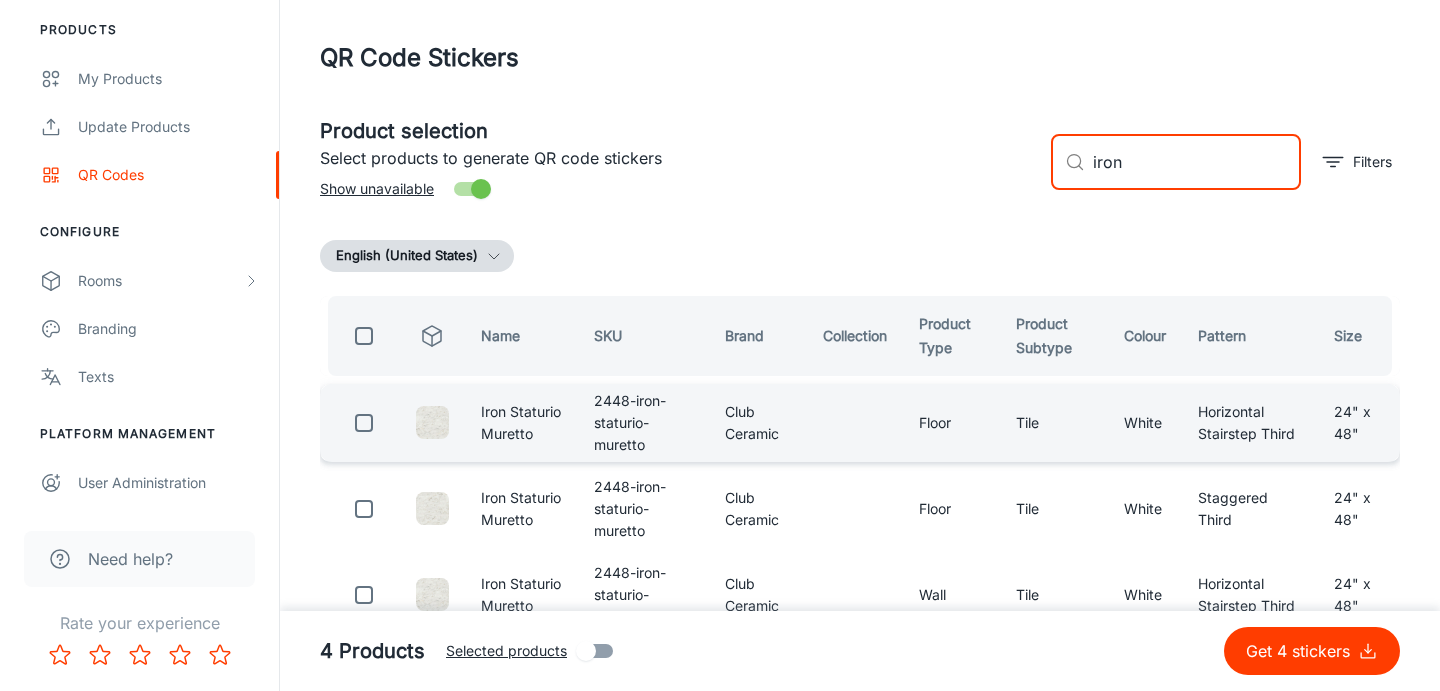 type on "iron" 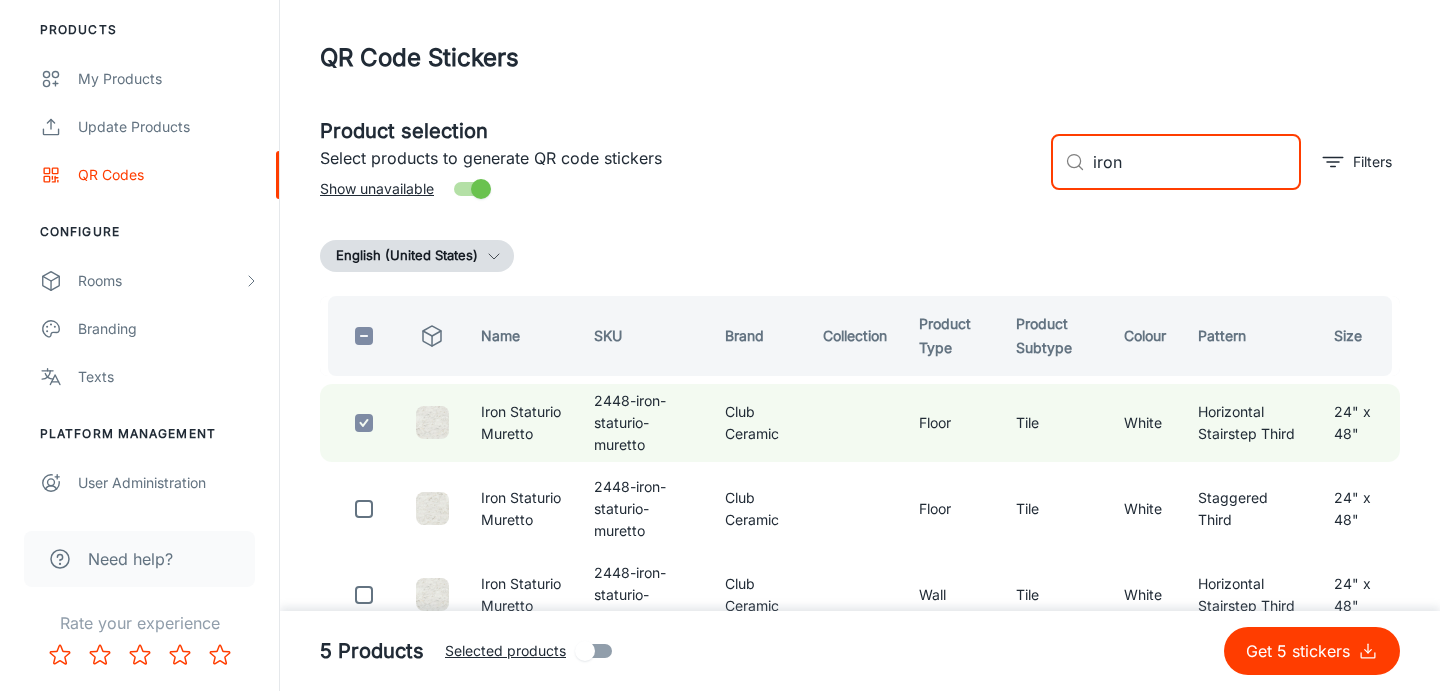 click on "iron" at bounding box center [1197, 162] 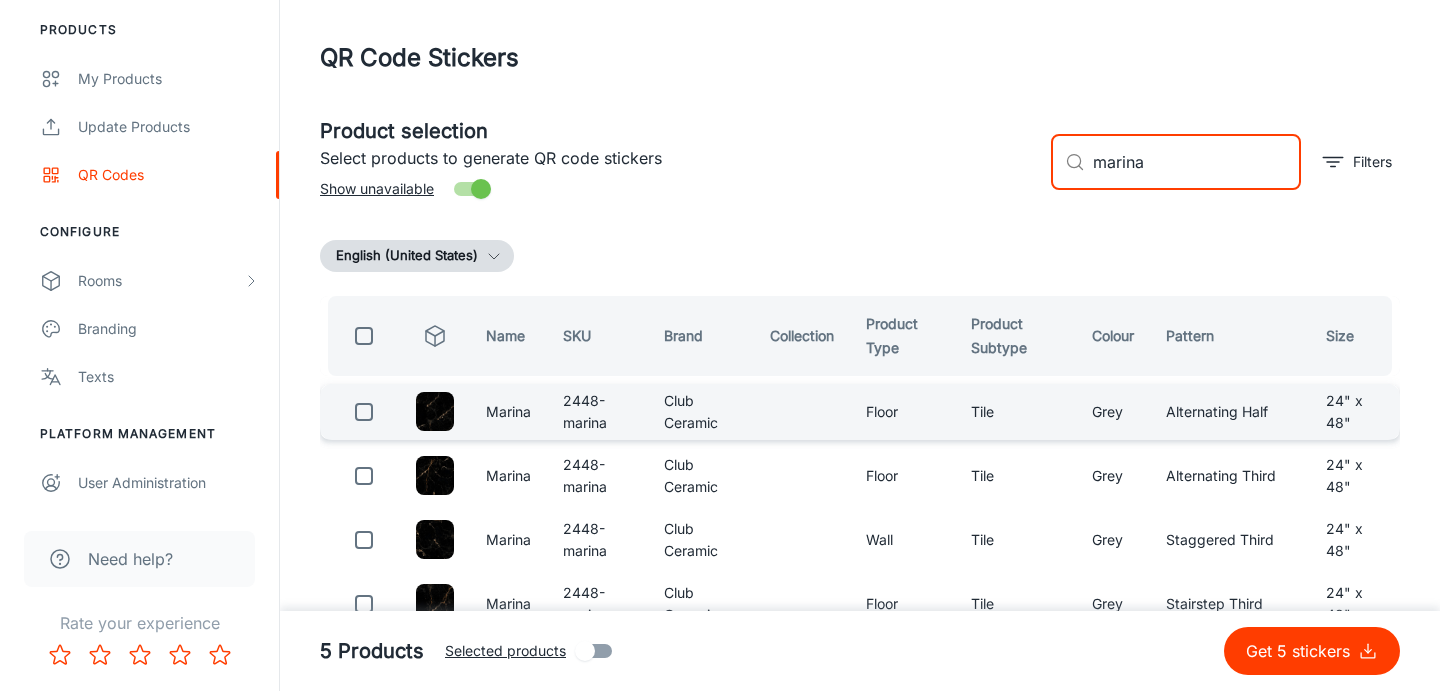 type on "marina" 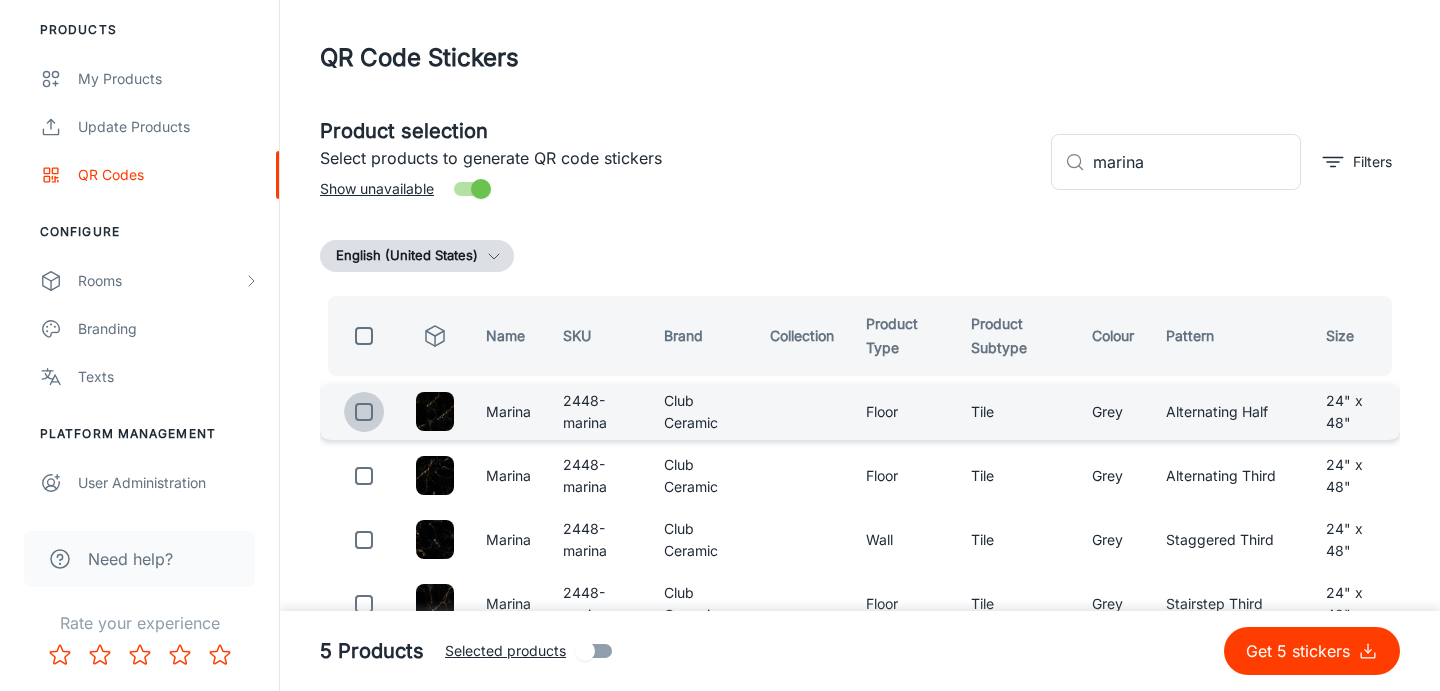 click at bounding box center [364, 412] 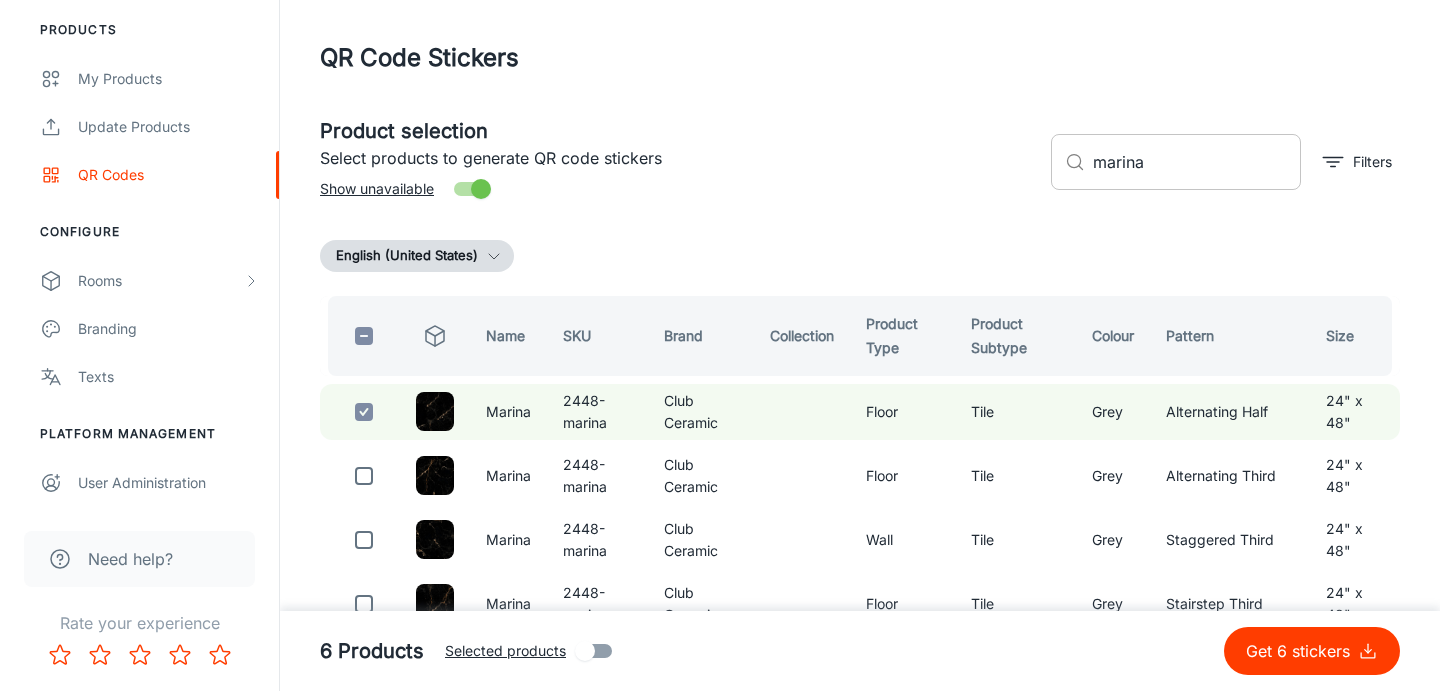 click on "marina" at bounding box center (1197, 162) 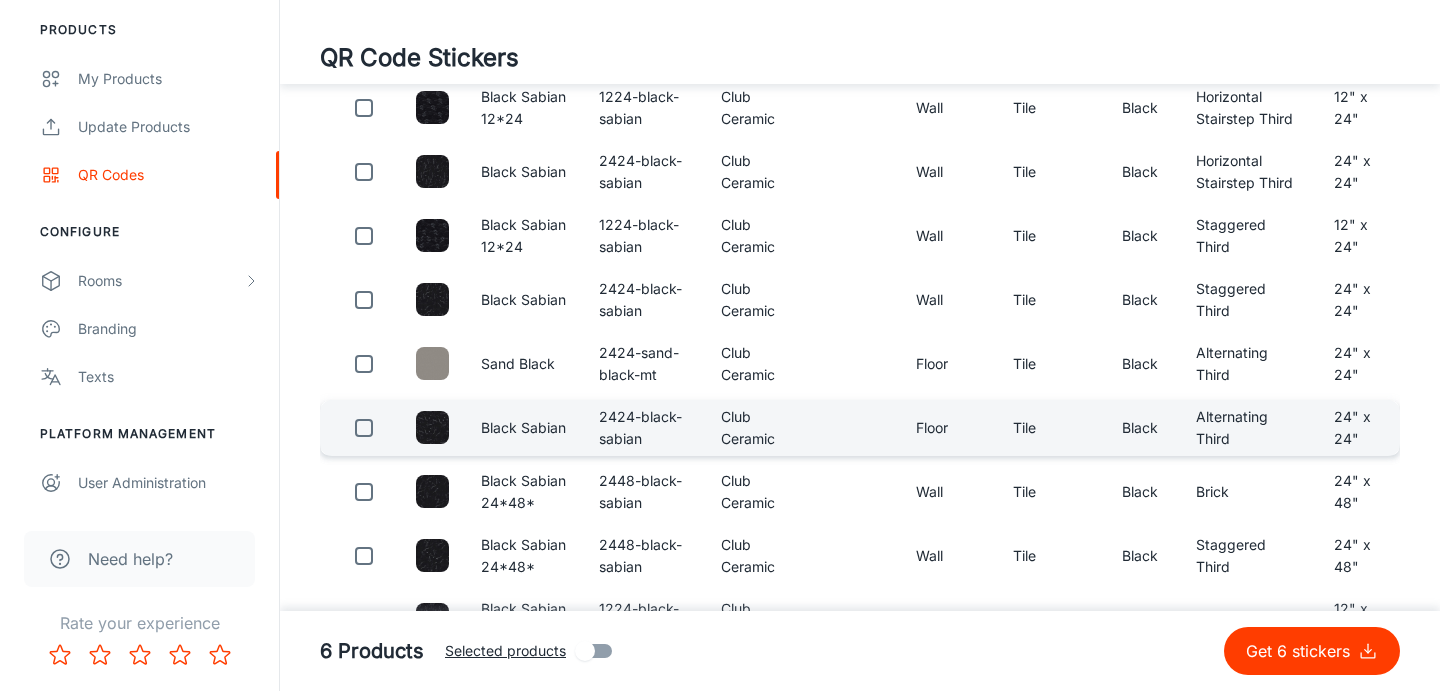 scroll, scrollTop: 320, scrollLeft: 0, axis: vertical 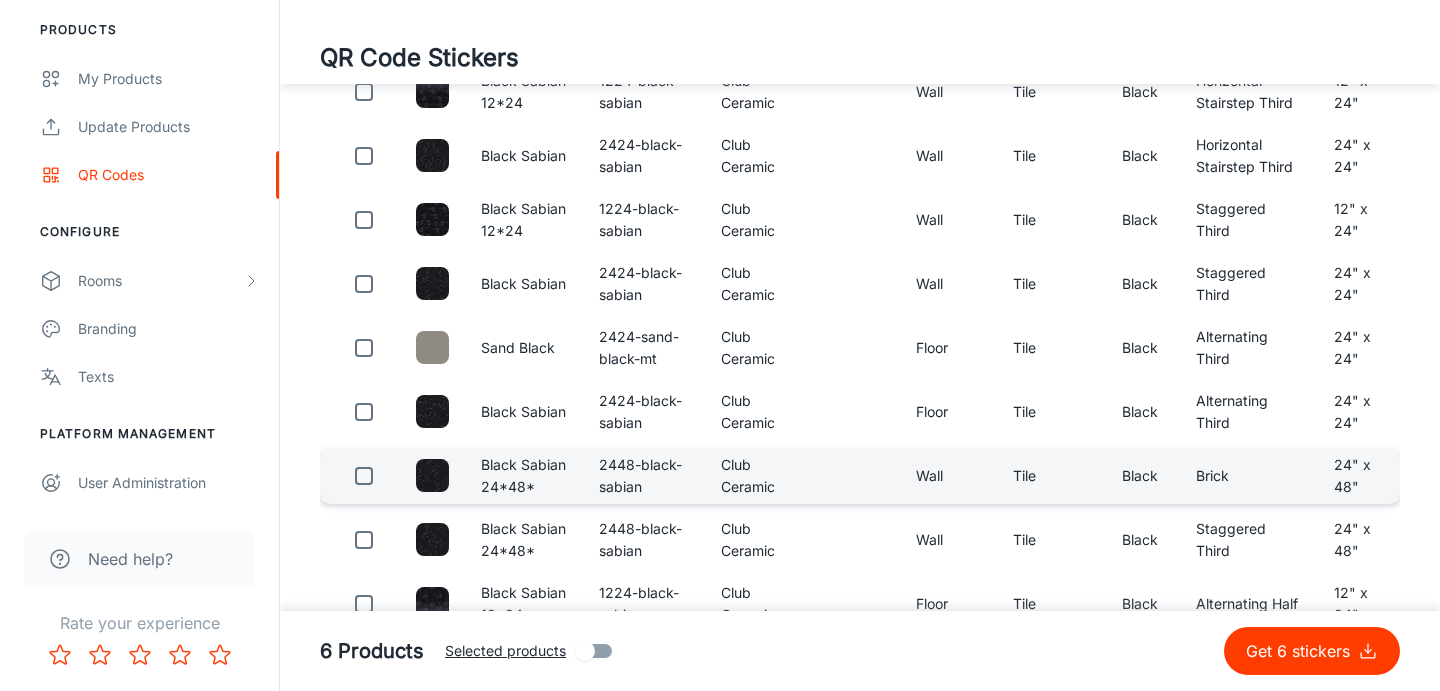 type on "black sa" 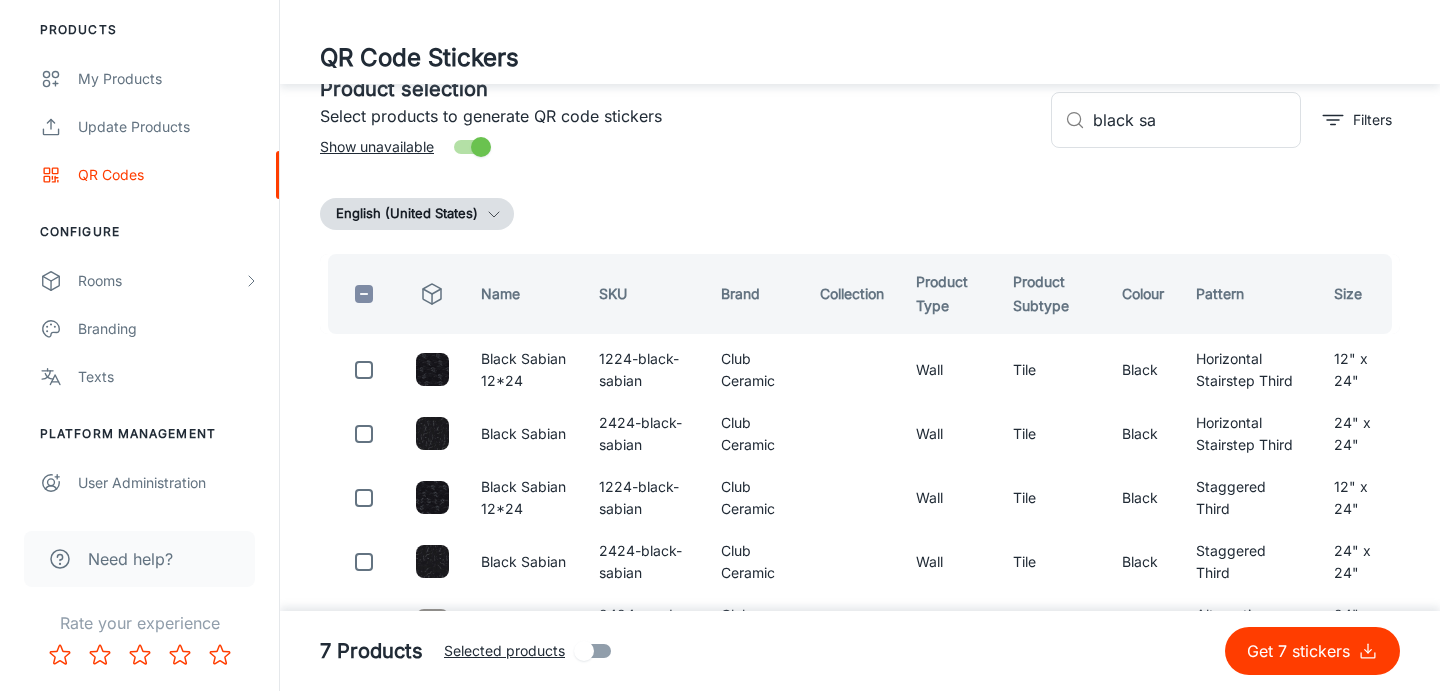 scroll, scrollTop: 0, scrollLeft: 0, axis: both 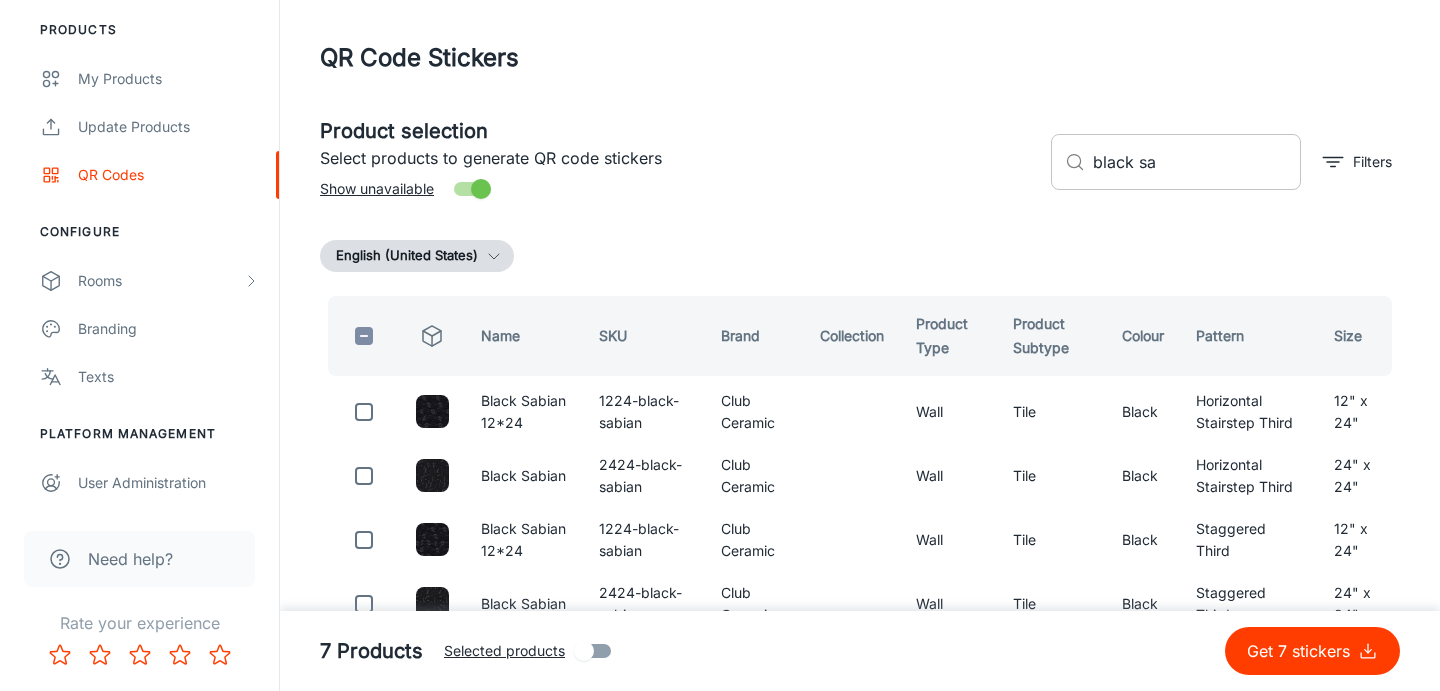 click on "black sa" at bounding box center (1197, 162) 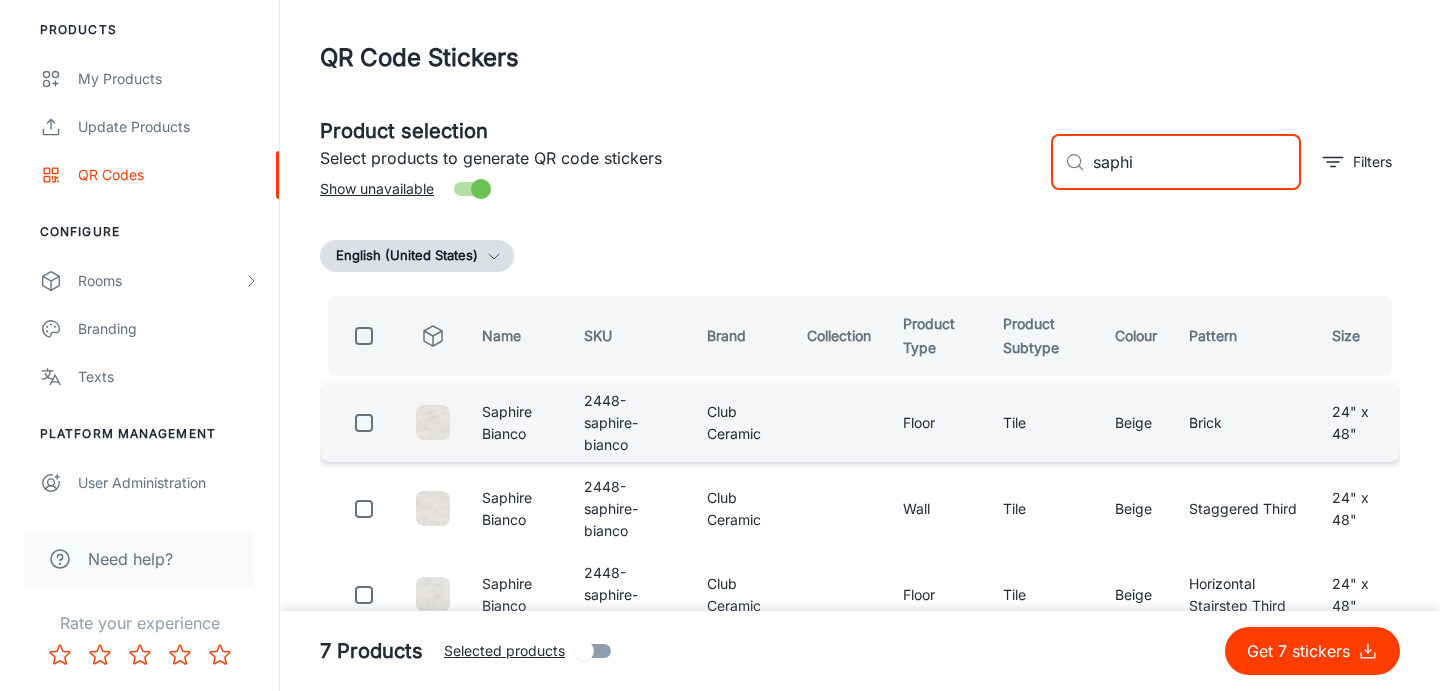 type on "saphi" 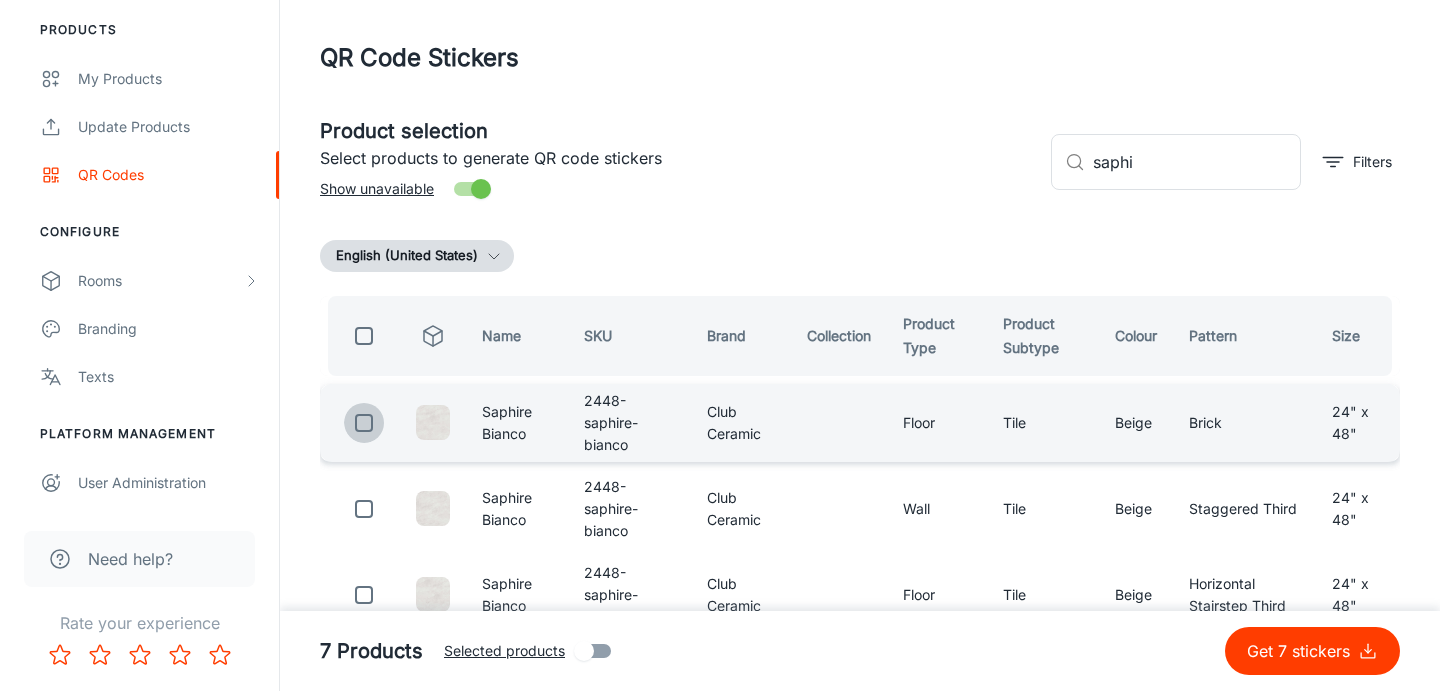 click at bounding box center [364, 423] 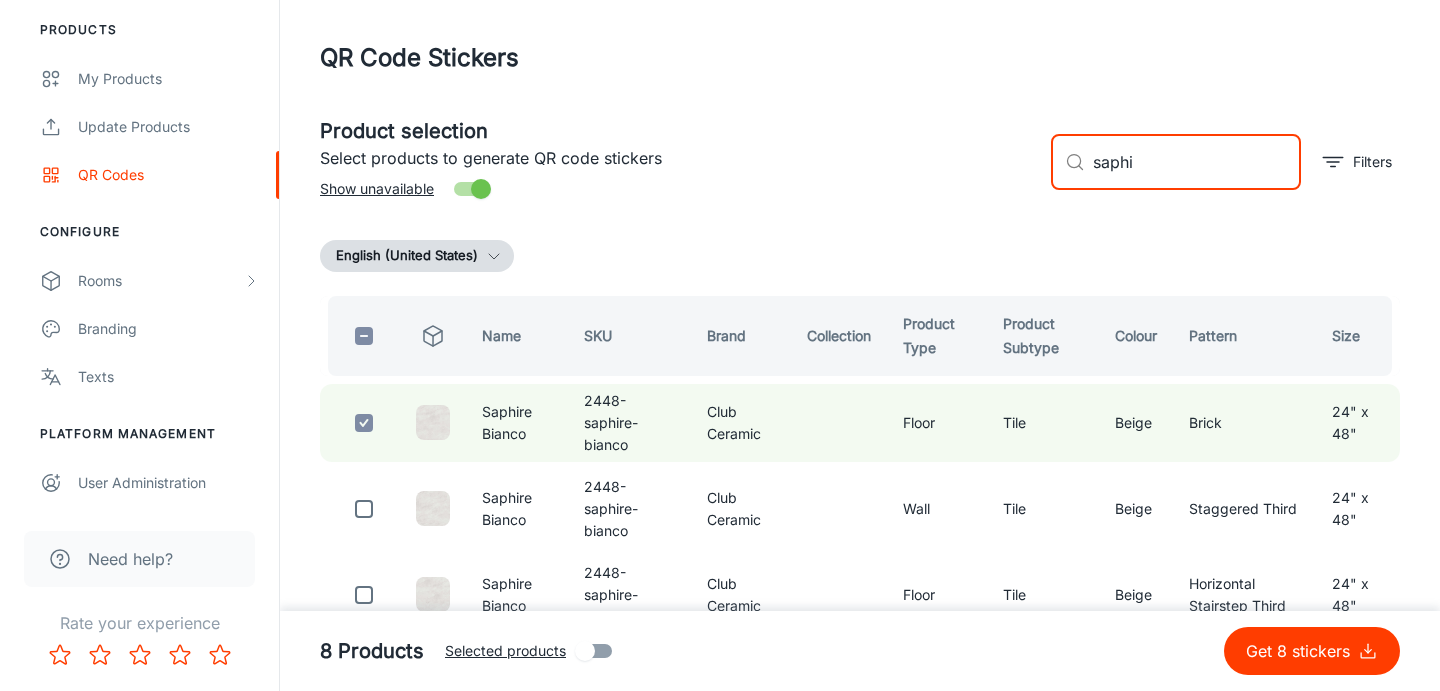 click on "saphi" at bounding box center (1197, 162) 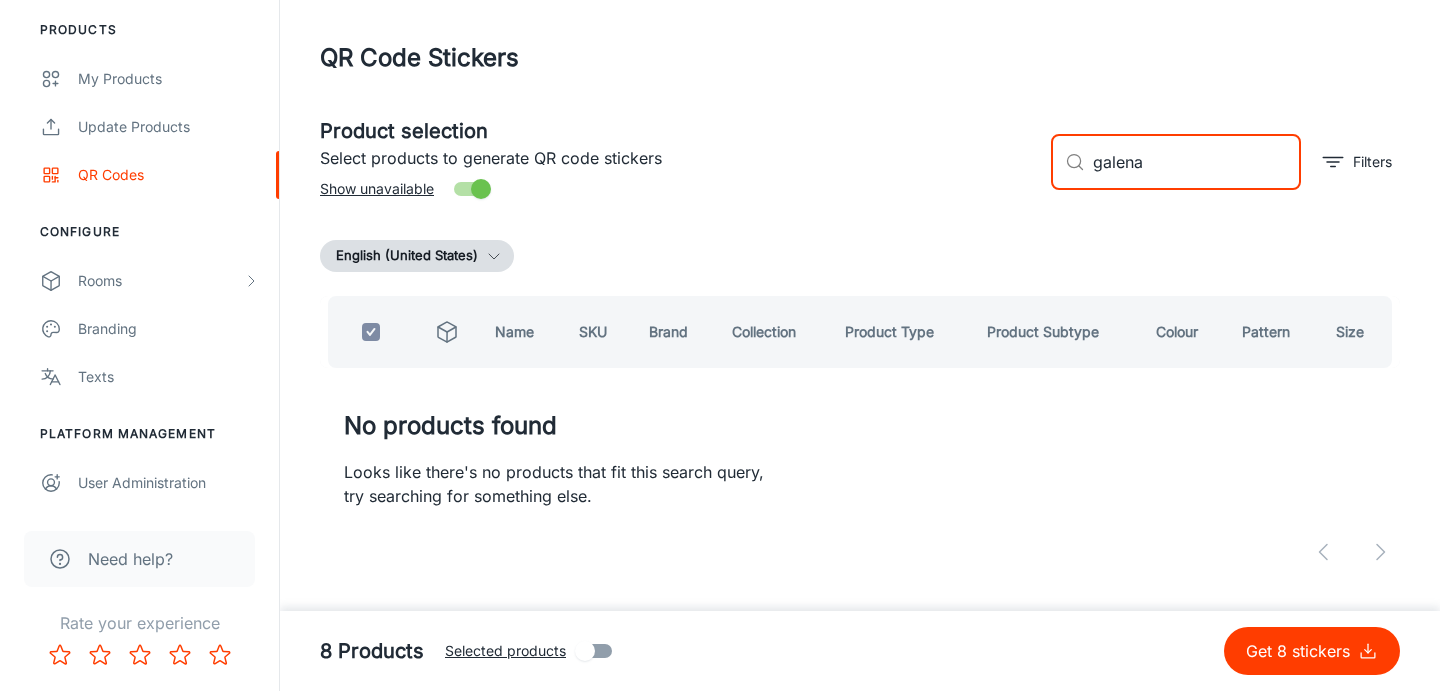 click on "galena" at bounding box center (1197, 162) 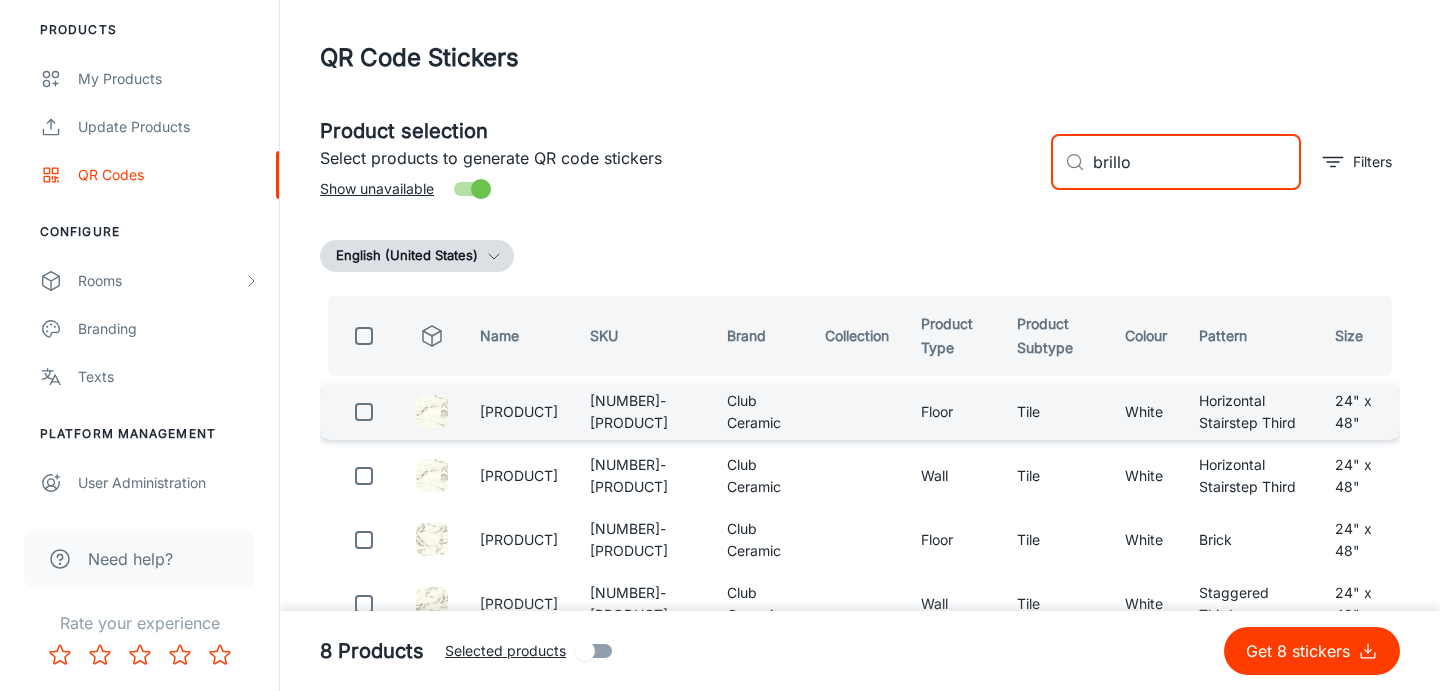 type on "brillo" 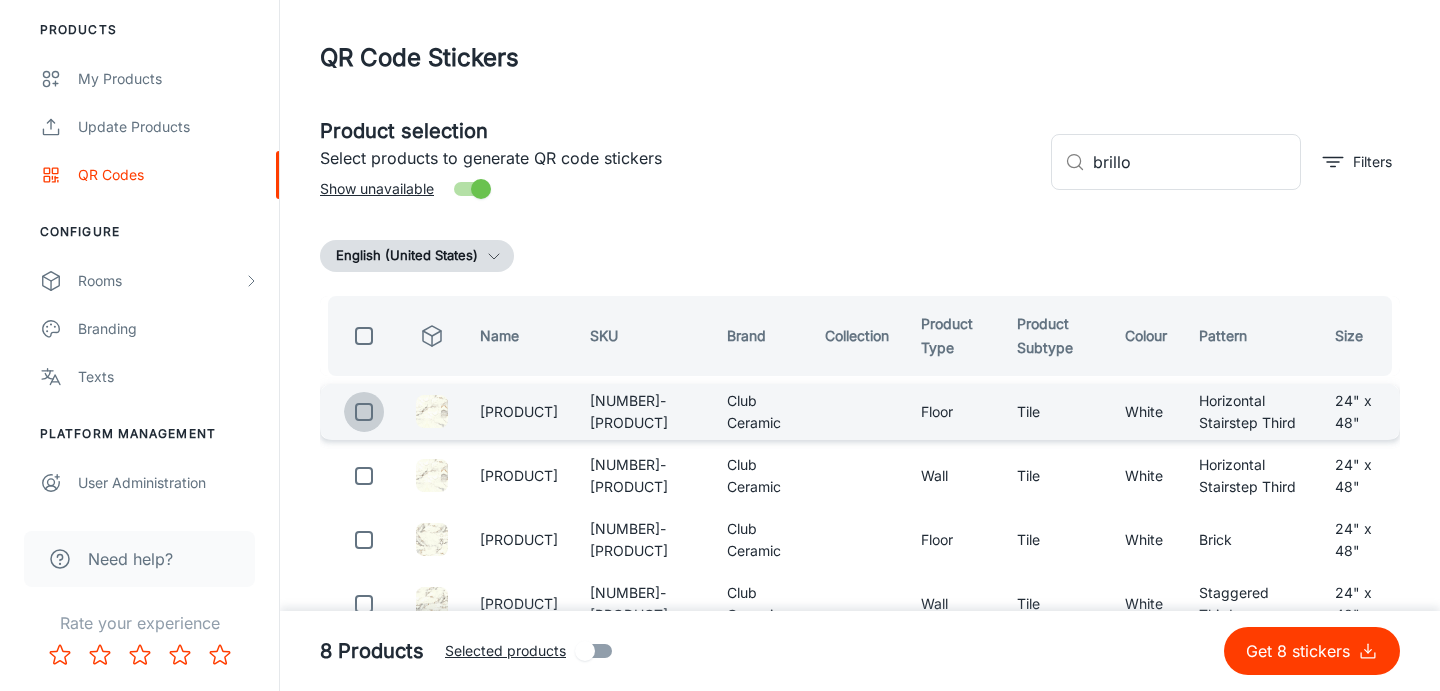 click at bounding box center (364, 412) 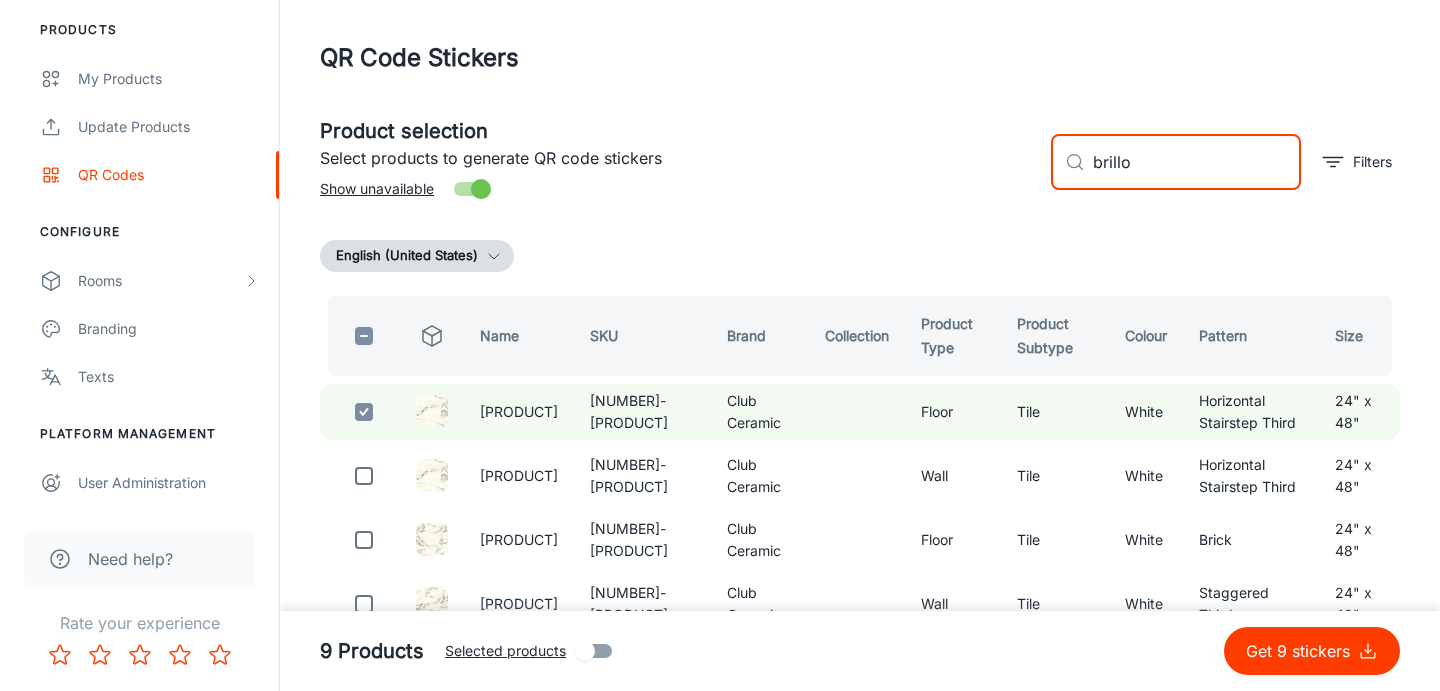click on "brillo" at bounding box center [1197, 162] 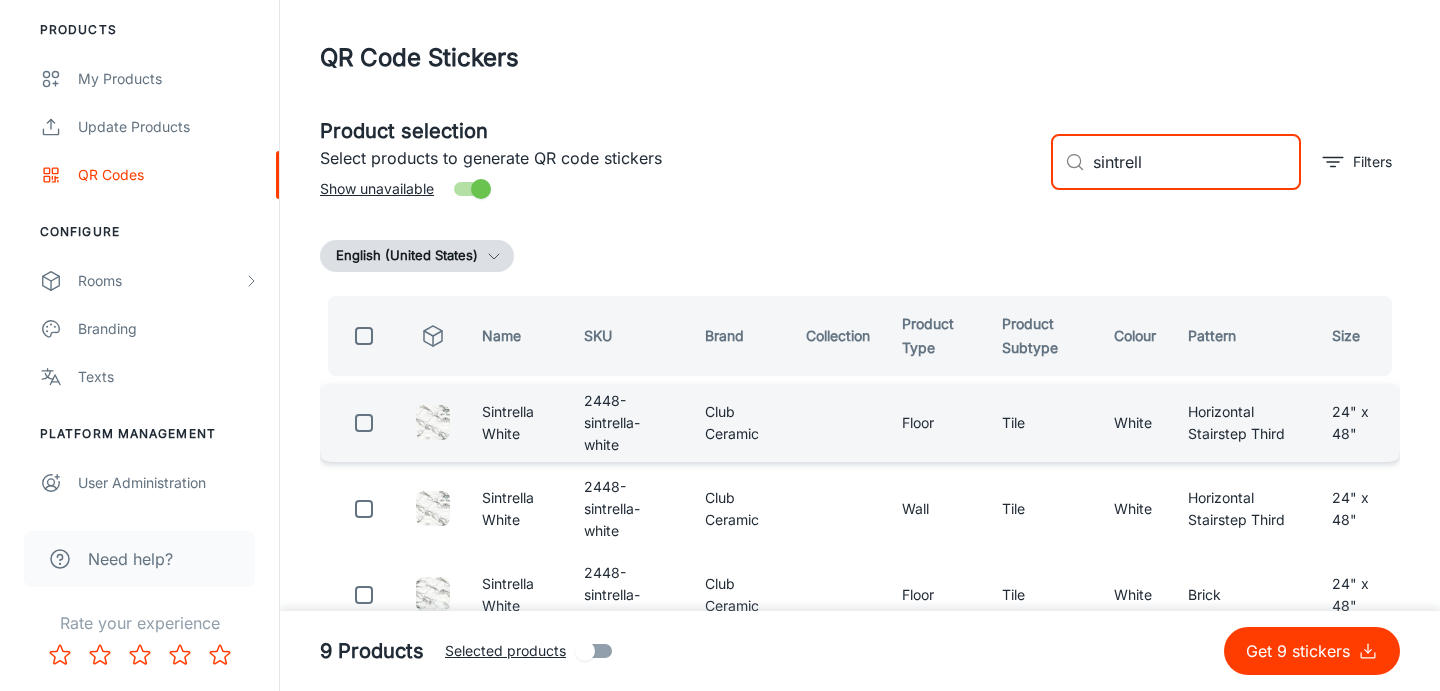 type on "sintrell" 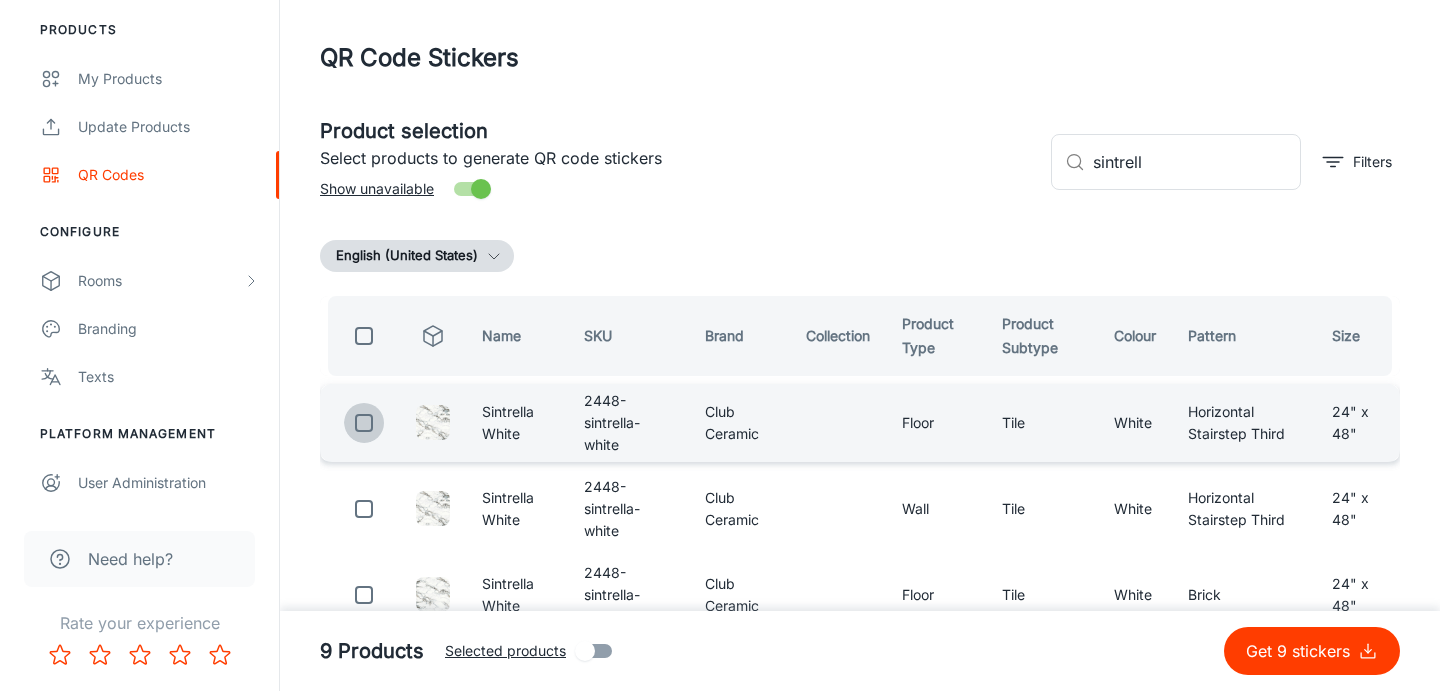click at bounding box center [364, 423] 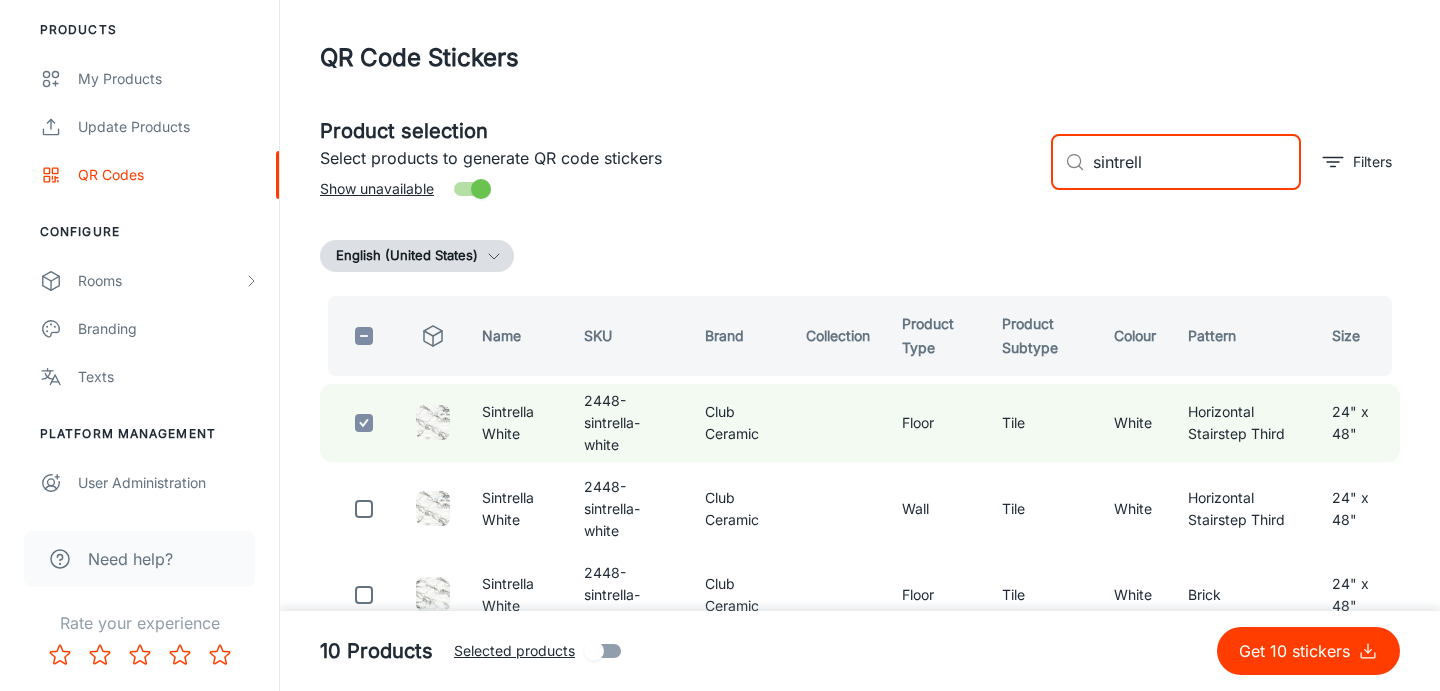 click on "sintrell" at bounding box center (1197, 162) 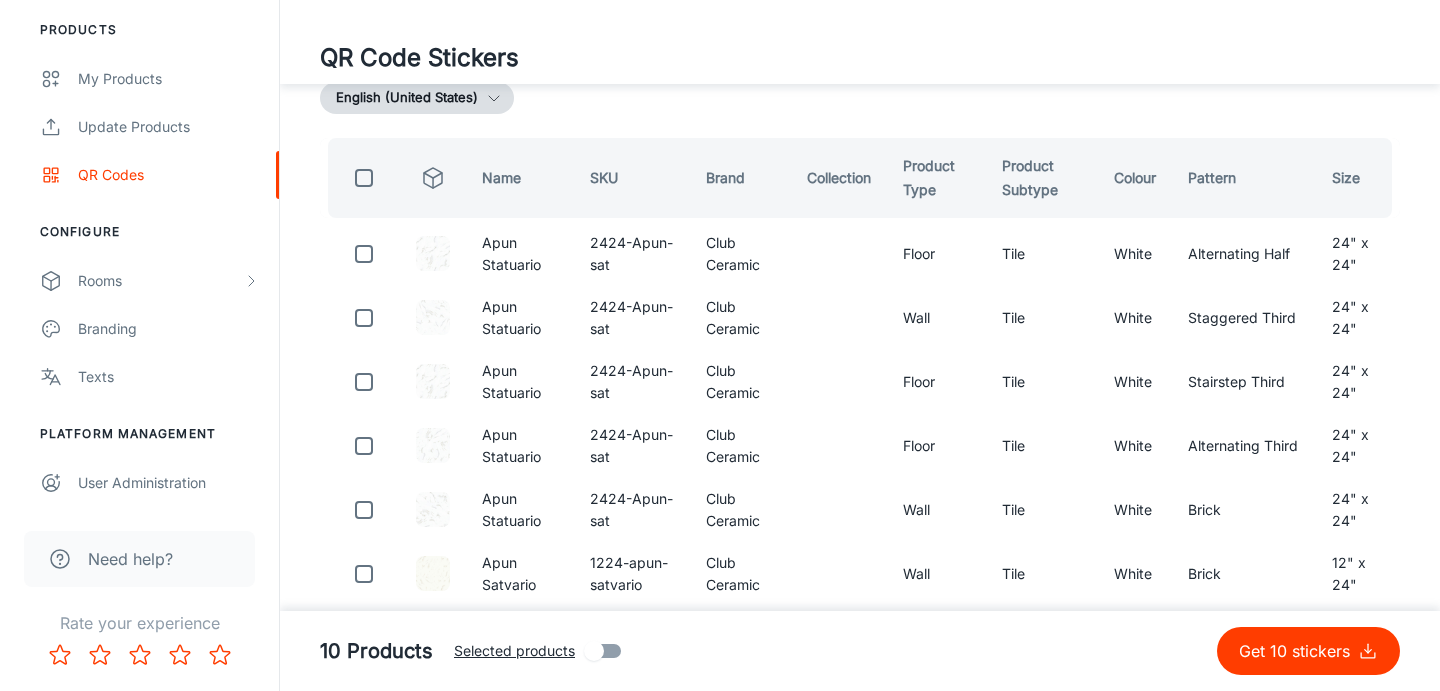 scroll, scrollTop: 0, scrollLeft: 0, axis: both 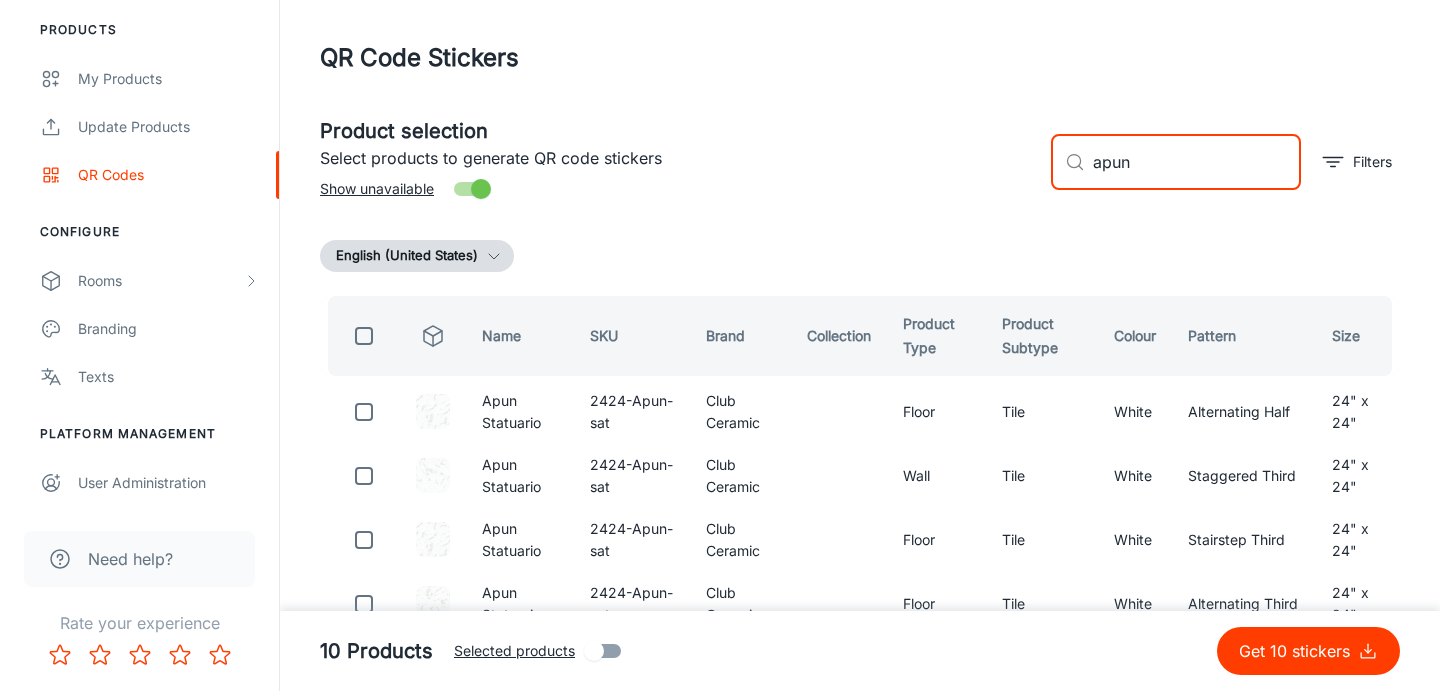 click on "apun" at bounding box center [1197, 162] 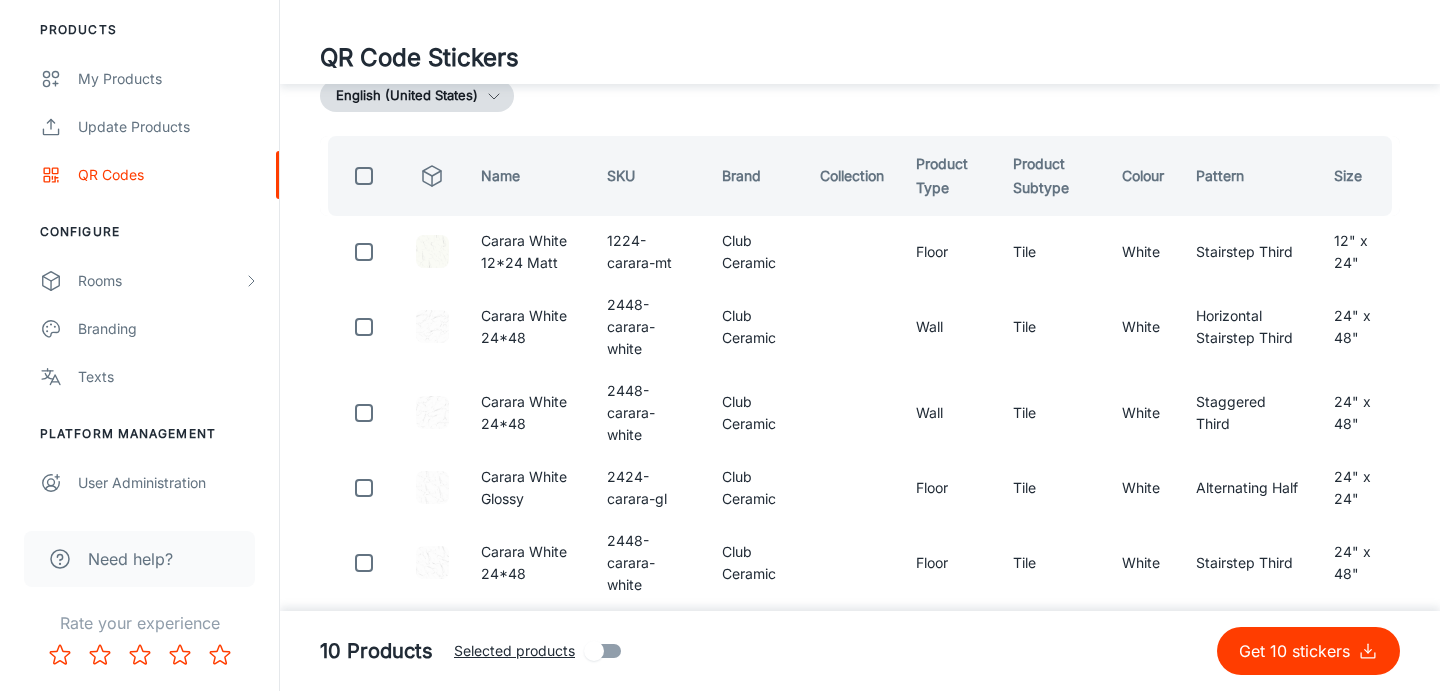 scroll, scrollTop: 162, scrollLeft: 0, axis: vertical 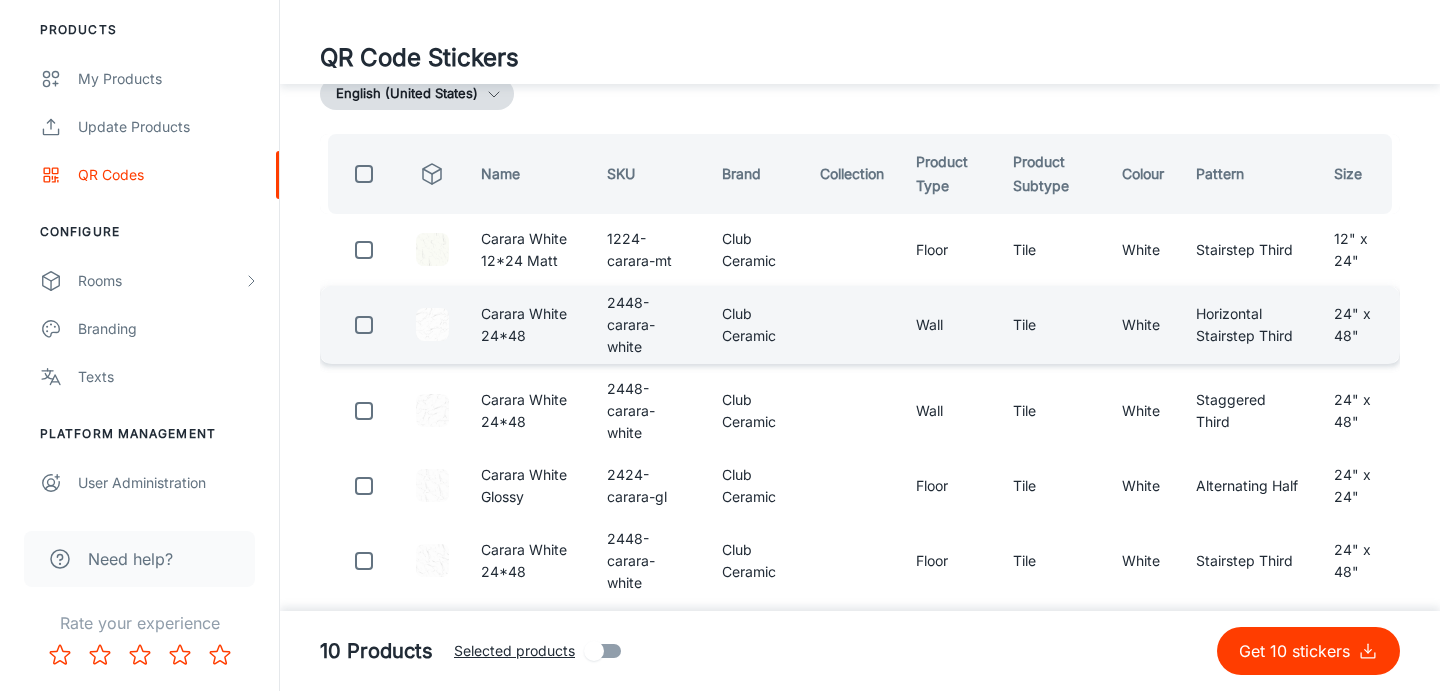 type on "carar" 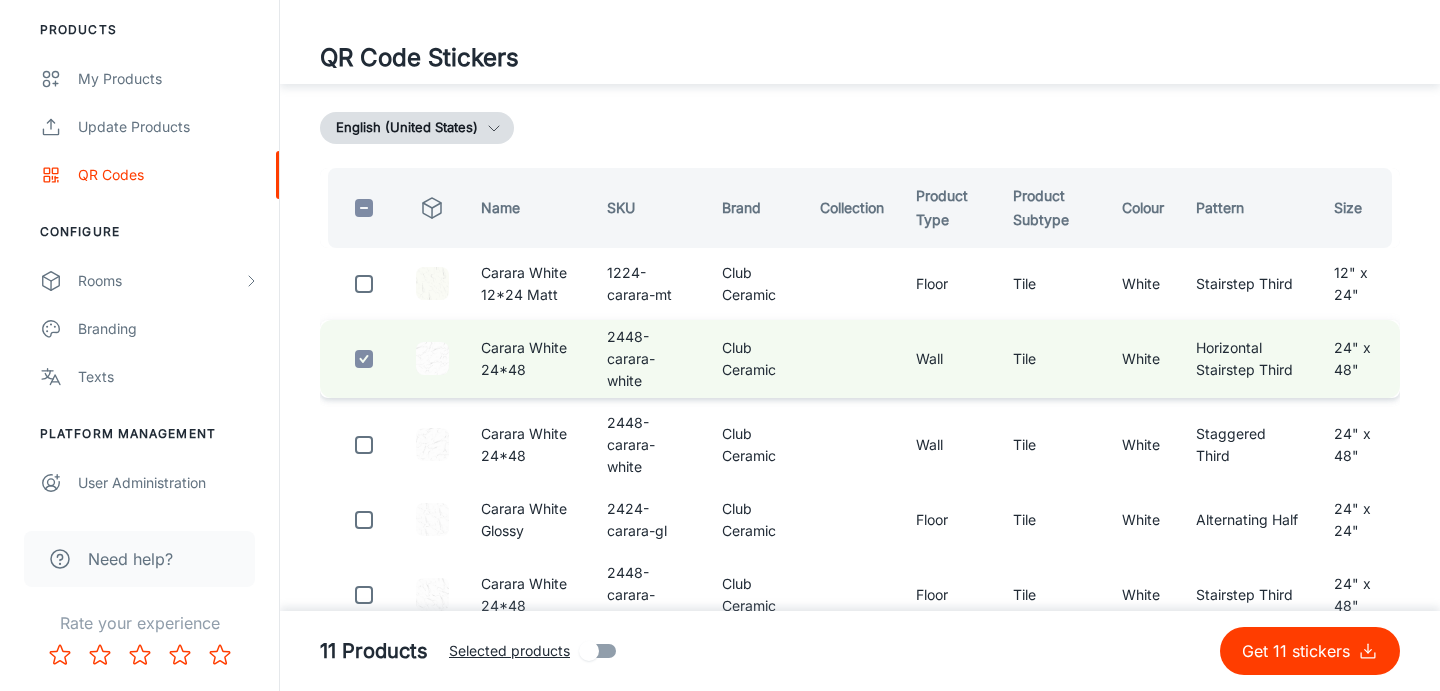 scroll, scrollTop: 0, scrollLeft: 0, axis: both 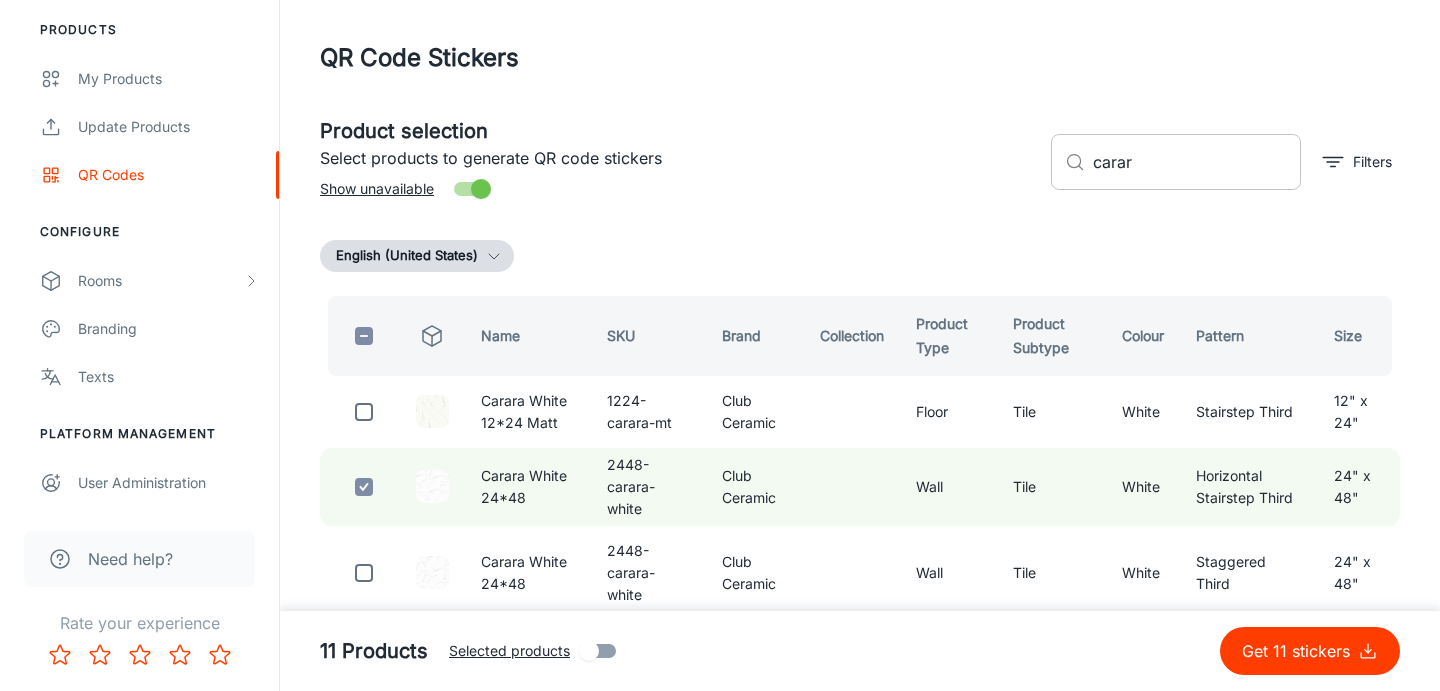 click on "carar" at bounding box center [1197, 162] 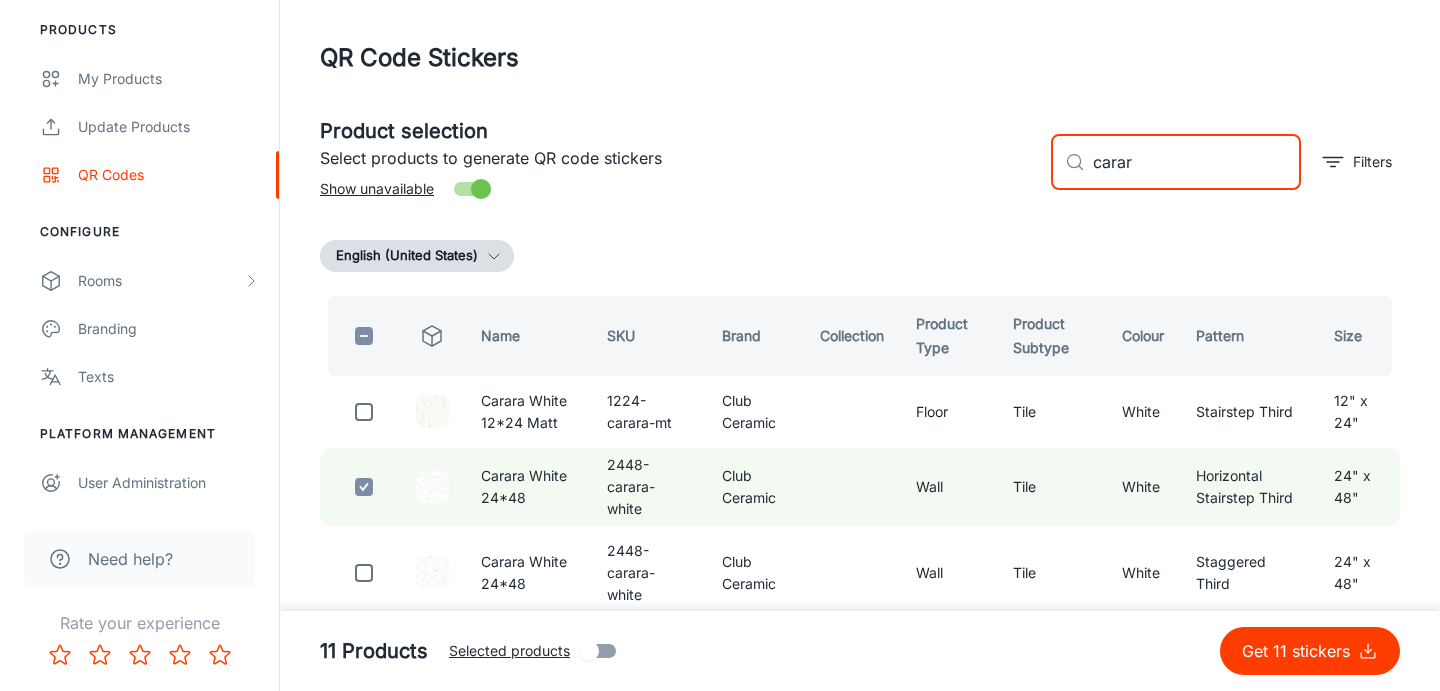 click on "carar" at bounding box center (1197, 162) 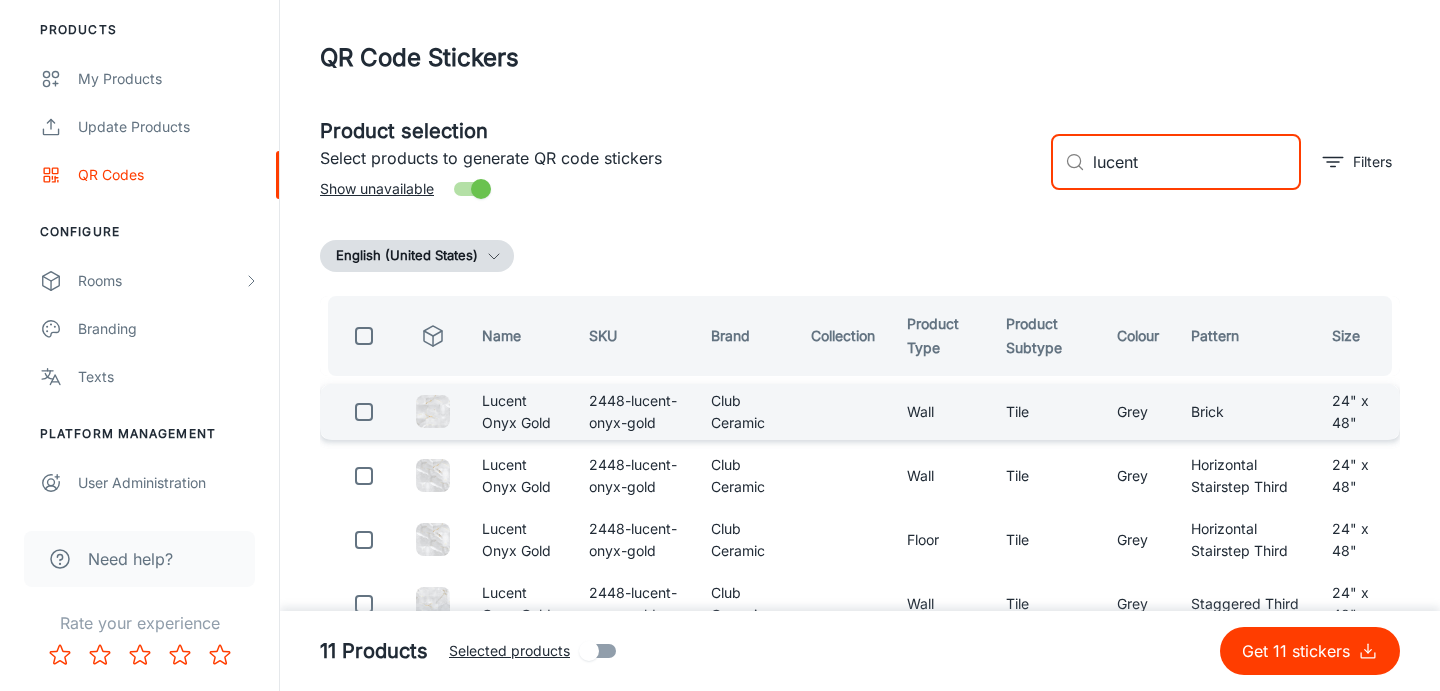 type on "lucent" 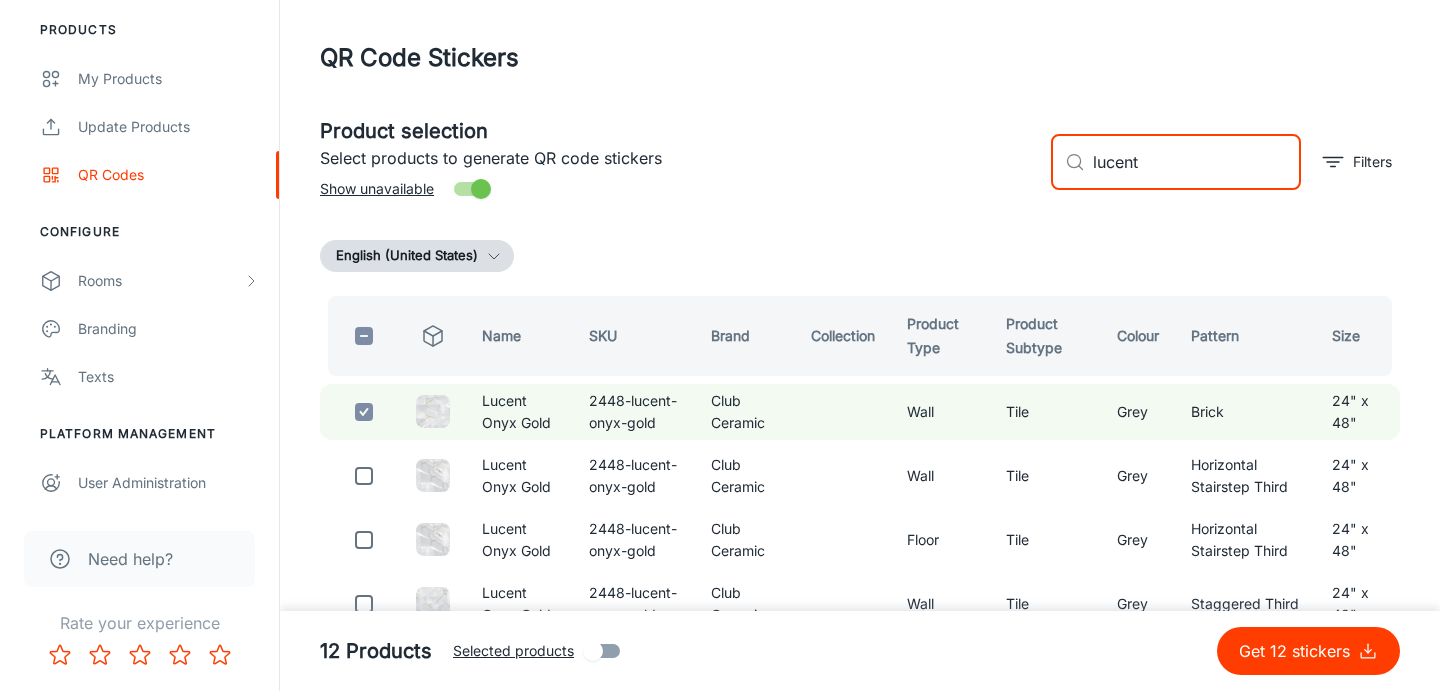 click on "lucent" at bounding box center (1197, 162) 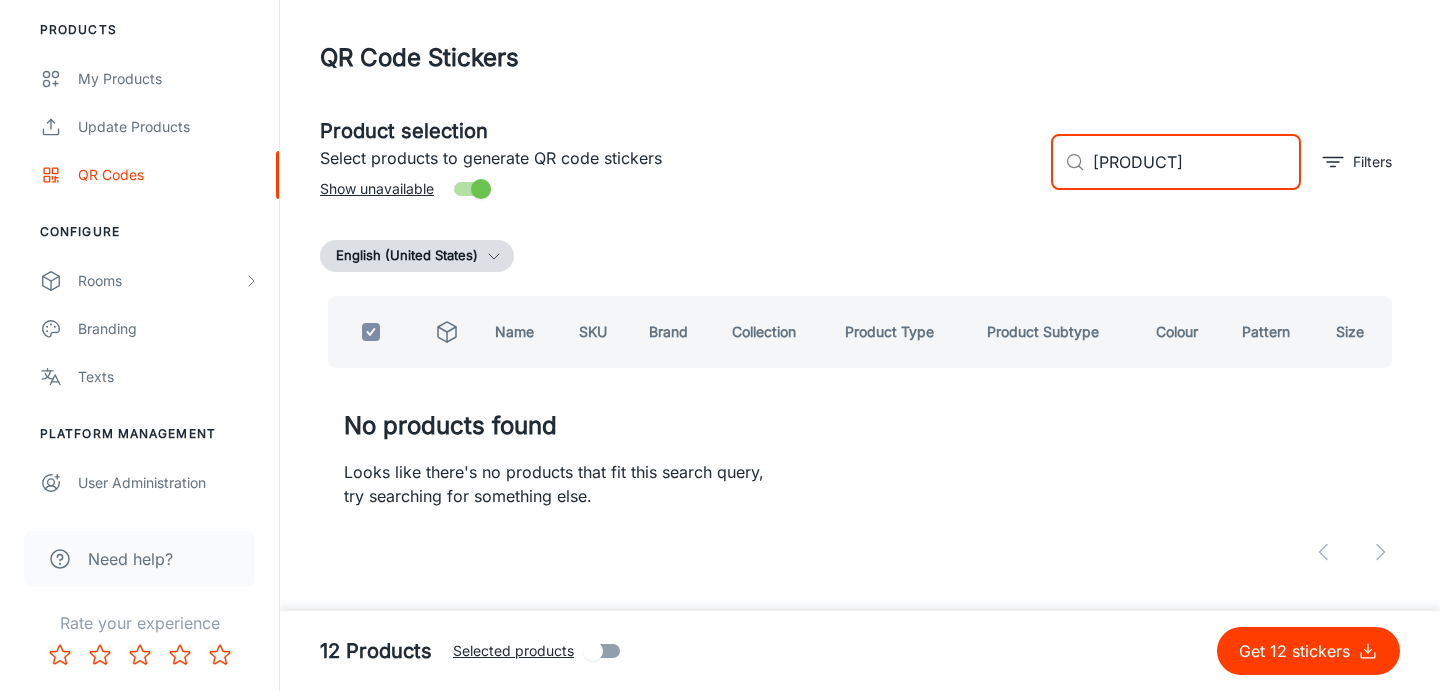 click on "[PRODUCT]" at bounding box center (1197, 162) 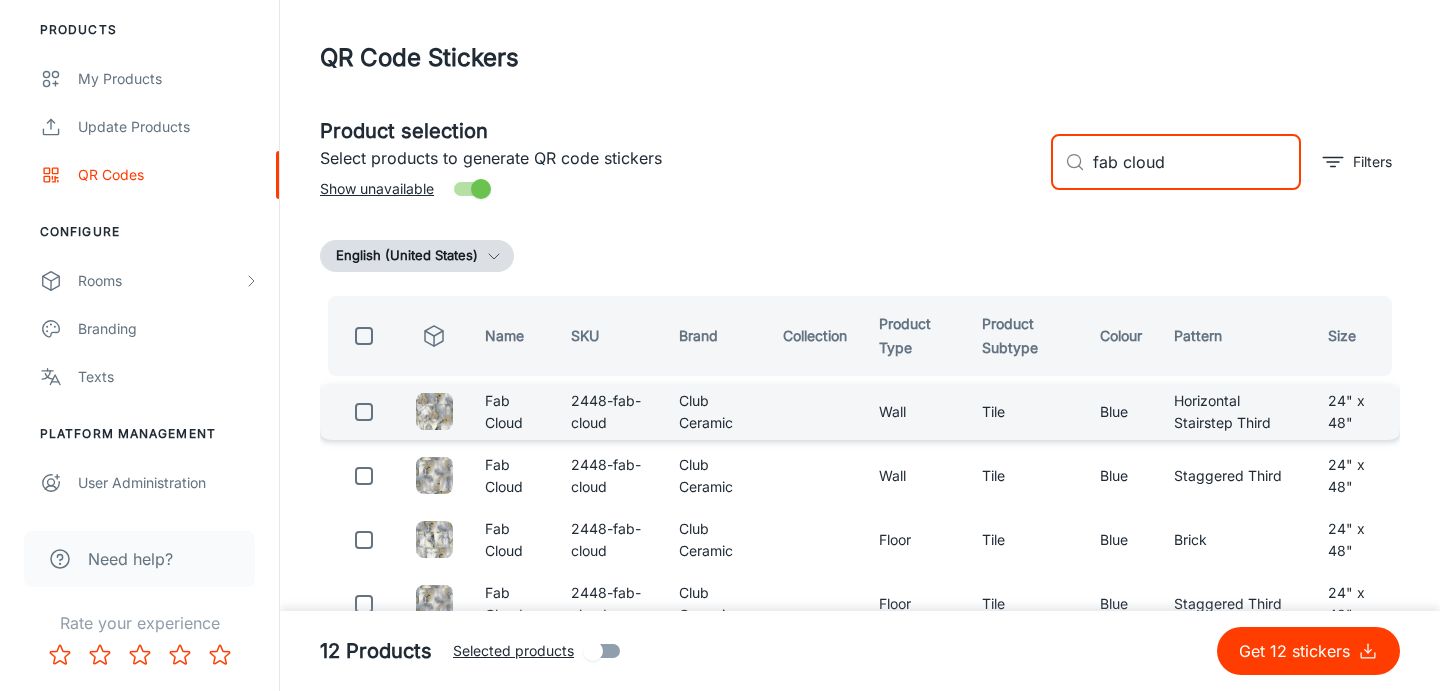 type on "fab cloud" 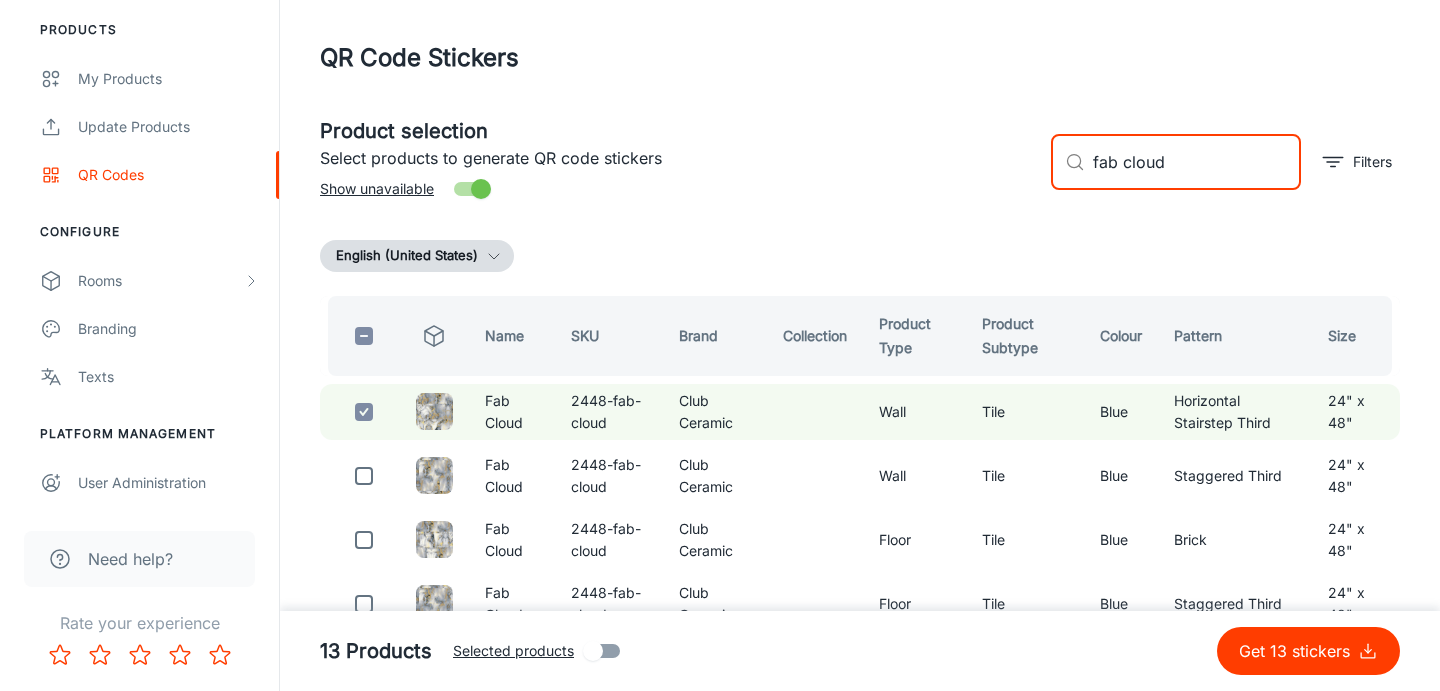 click on "fab cloud" at bounding box center (1197, 162) 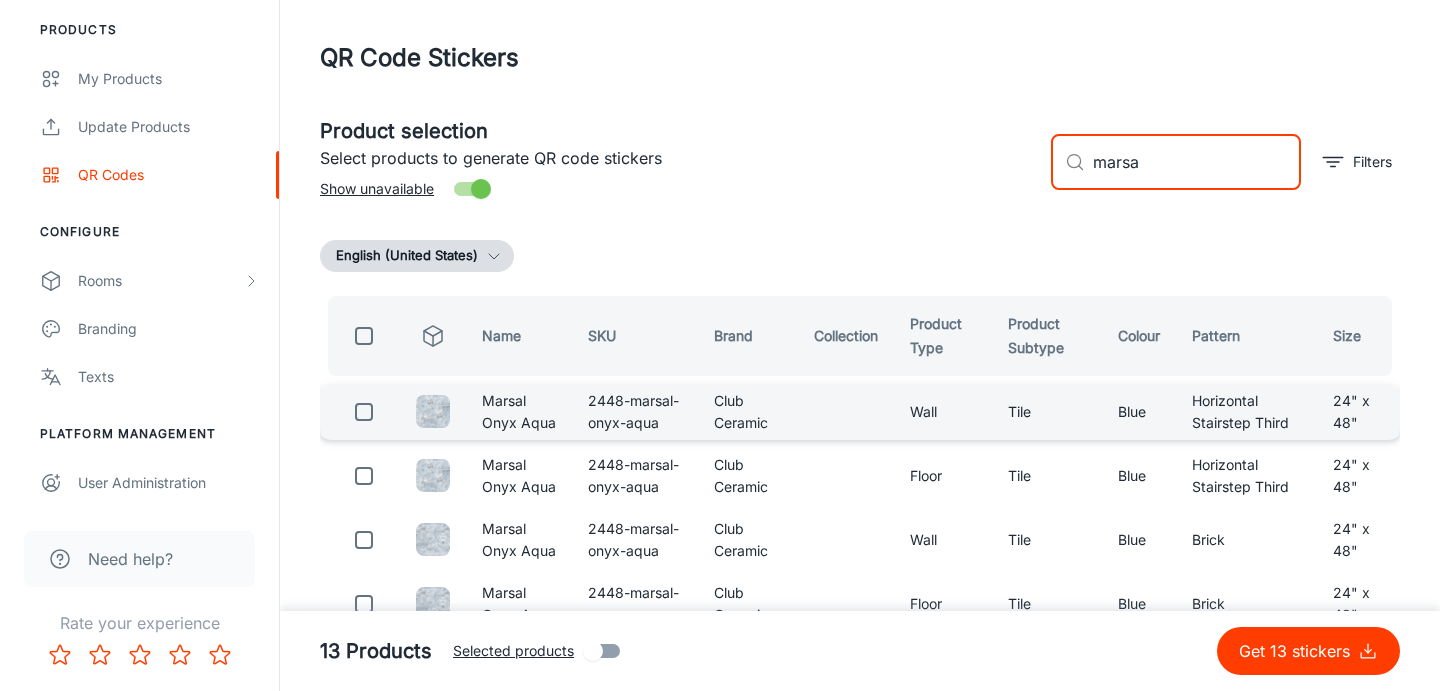 type on "marsa" 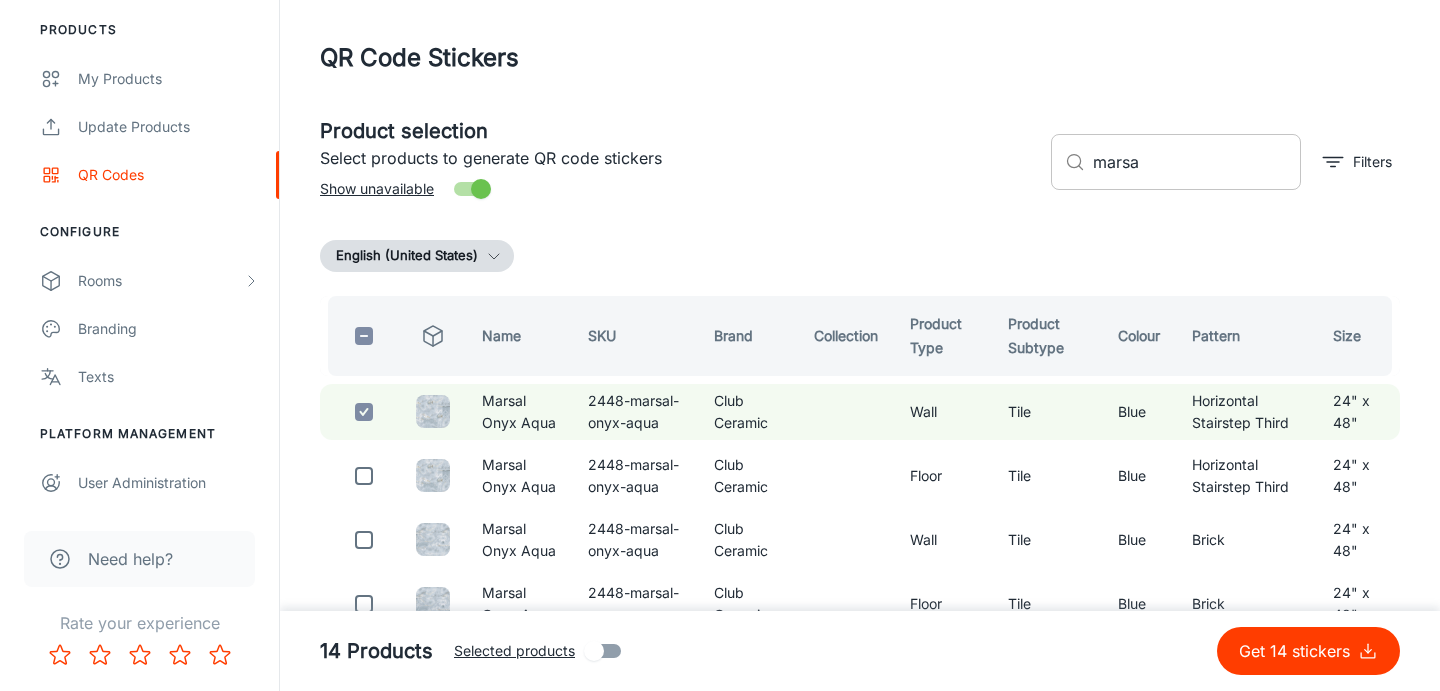 click on "marsa" at bounding box center [1197, 162] 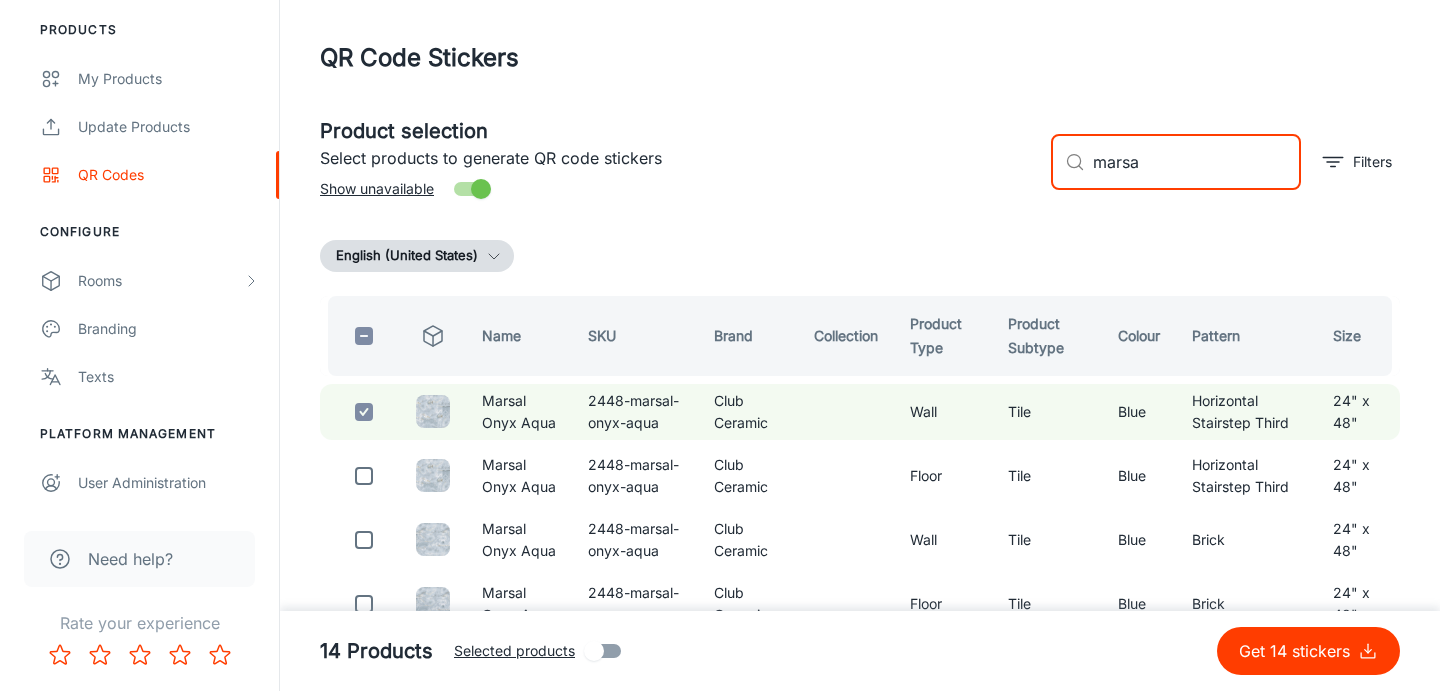 click on "marsa" at bounding box center (1197, 162) 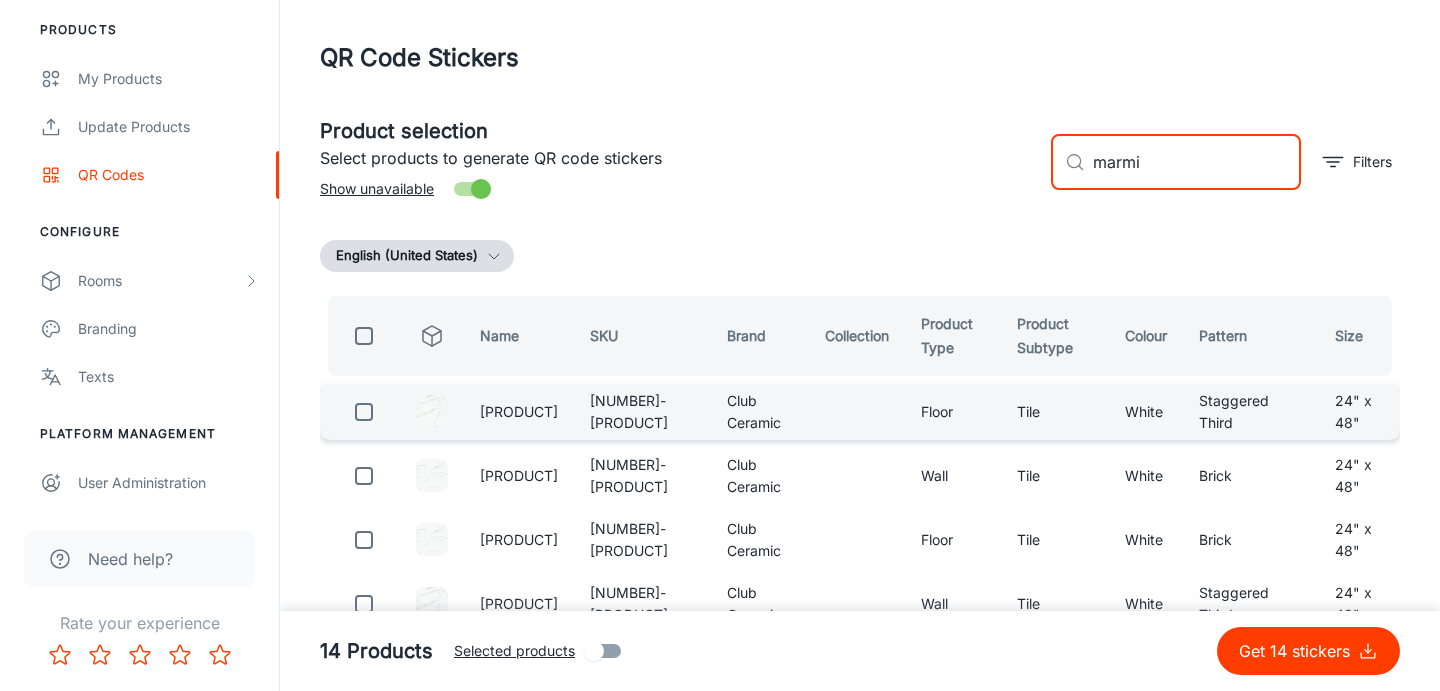 type on "marmi" 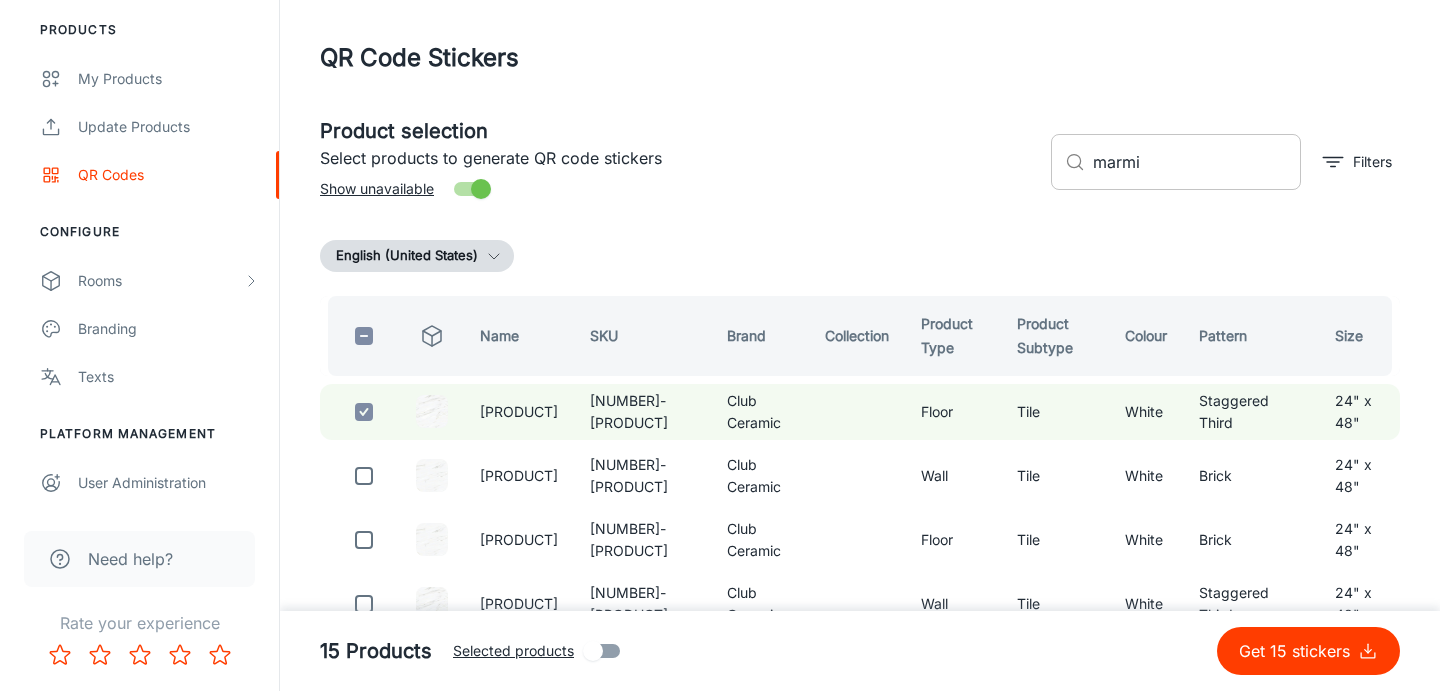 click on "marmi" at bounding box center (1197, 162) 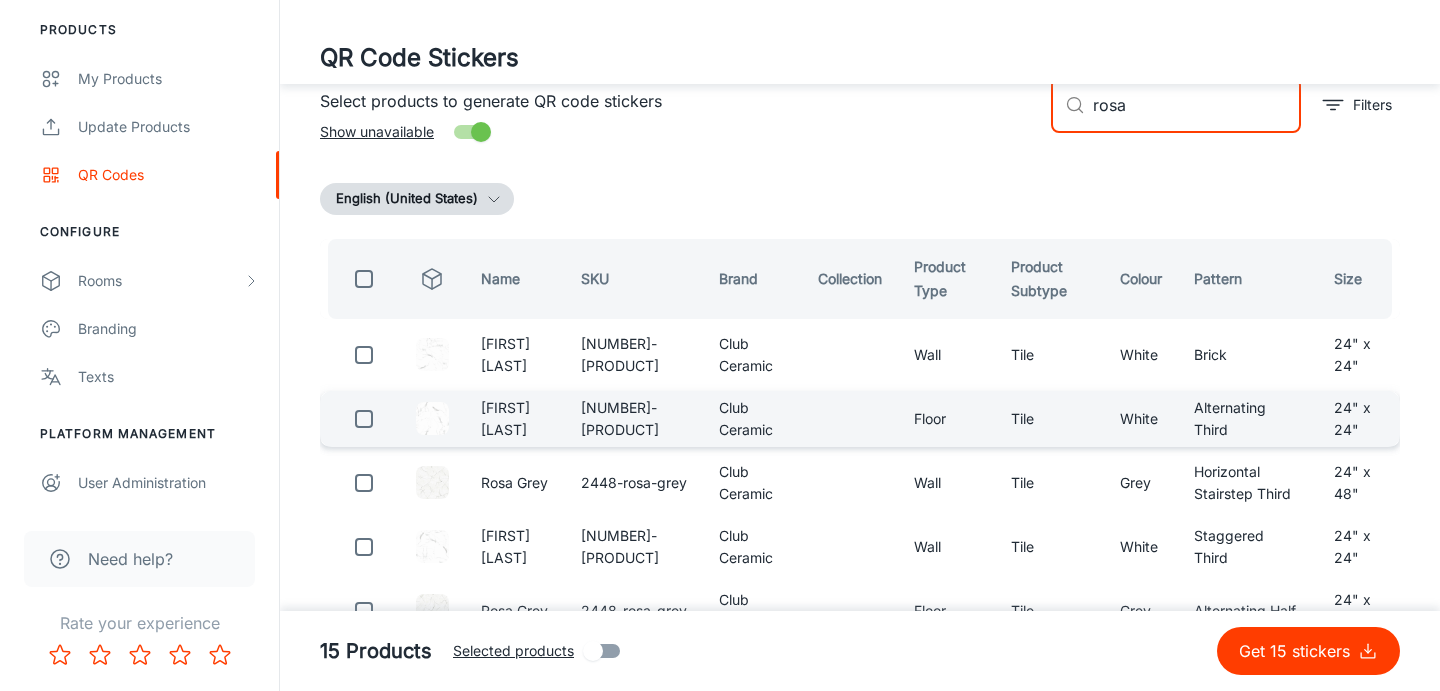 scroll, scrollTop: 63, scrollLeft: 0, axis: vertical 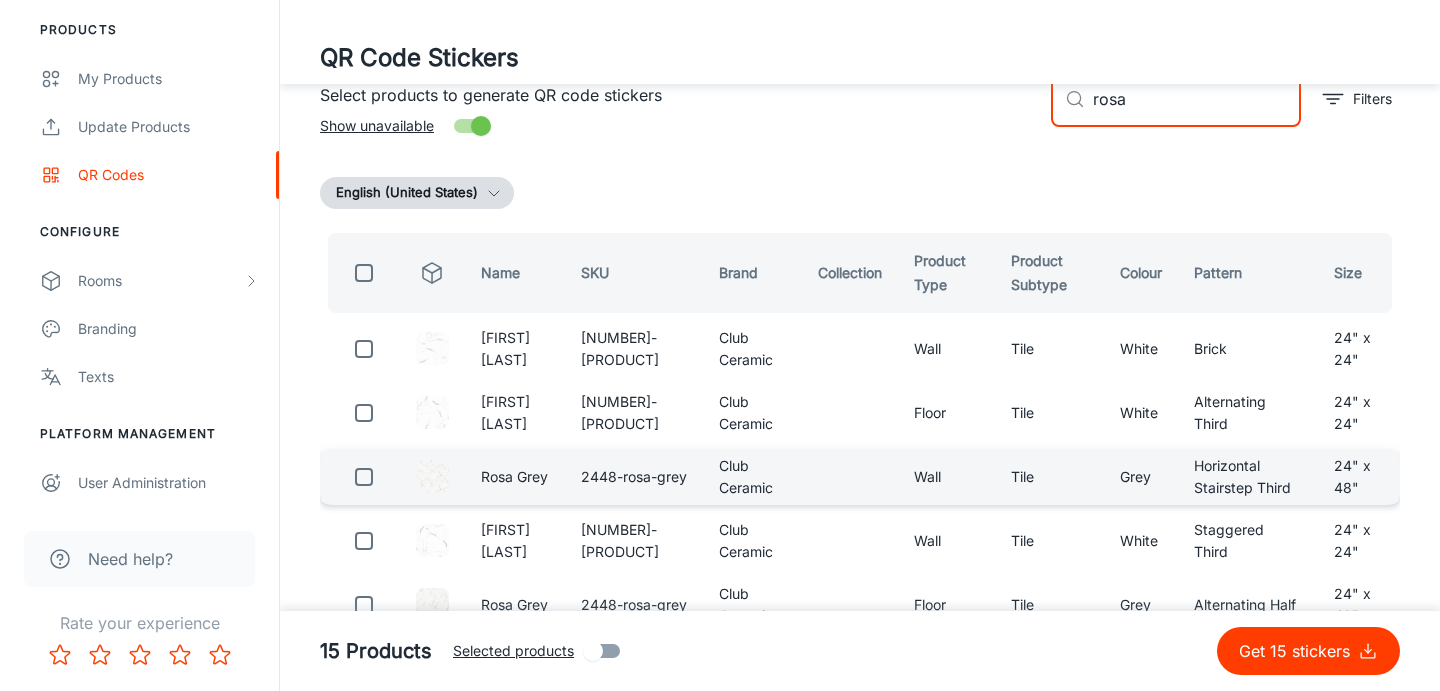 type on "rosa" 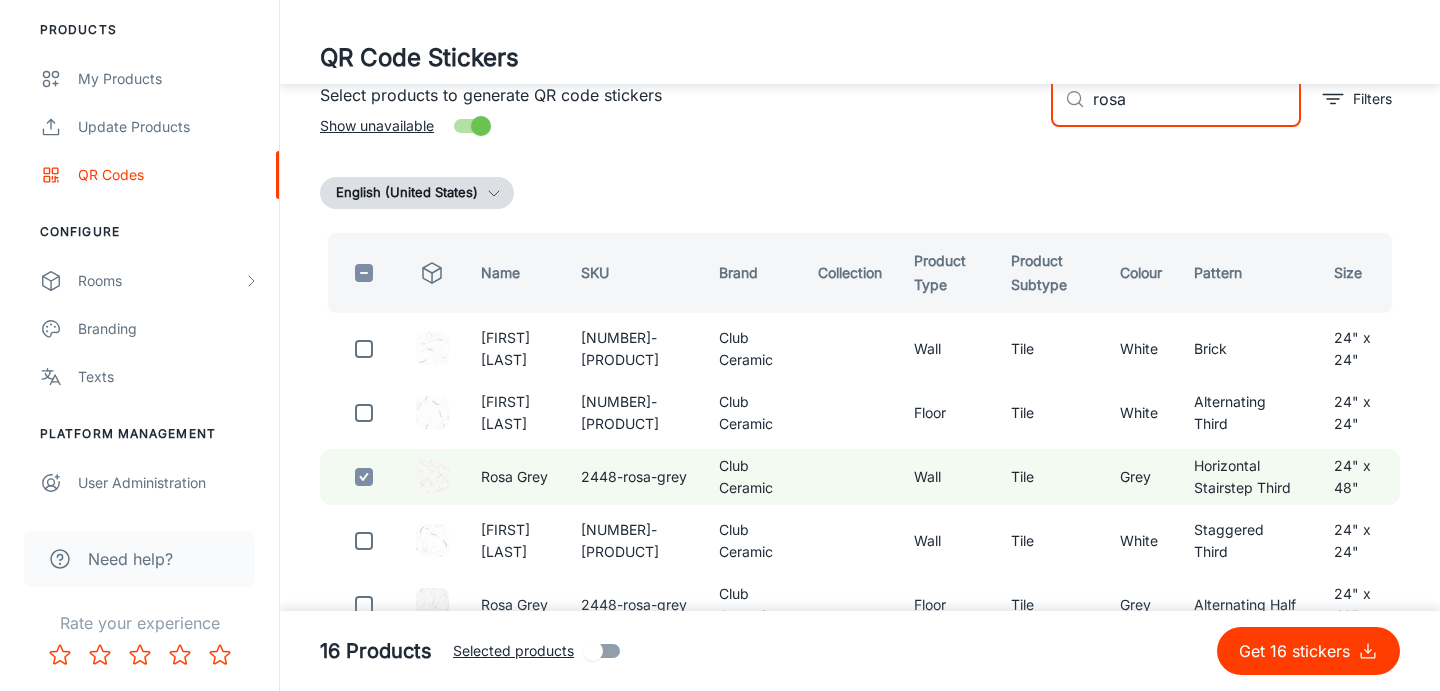 click on "rosa" at bounding box center (1197, 99) 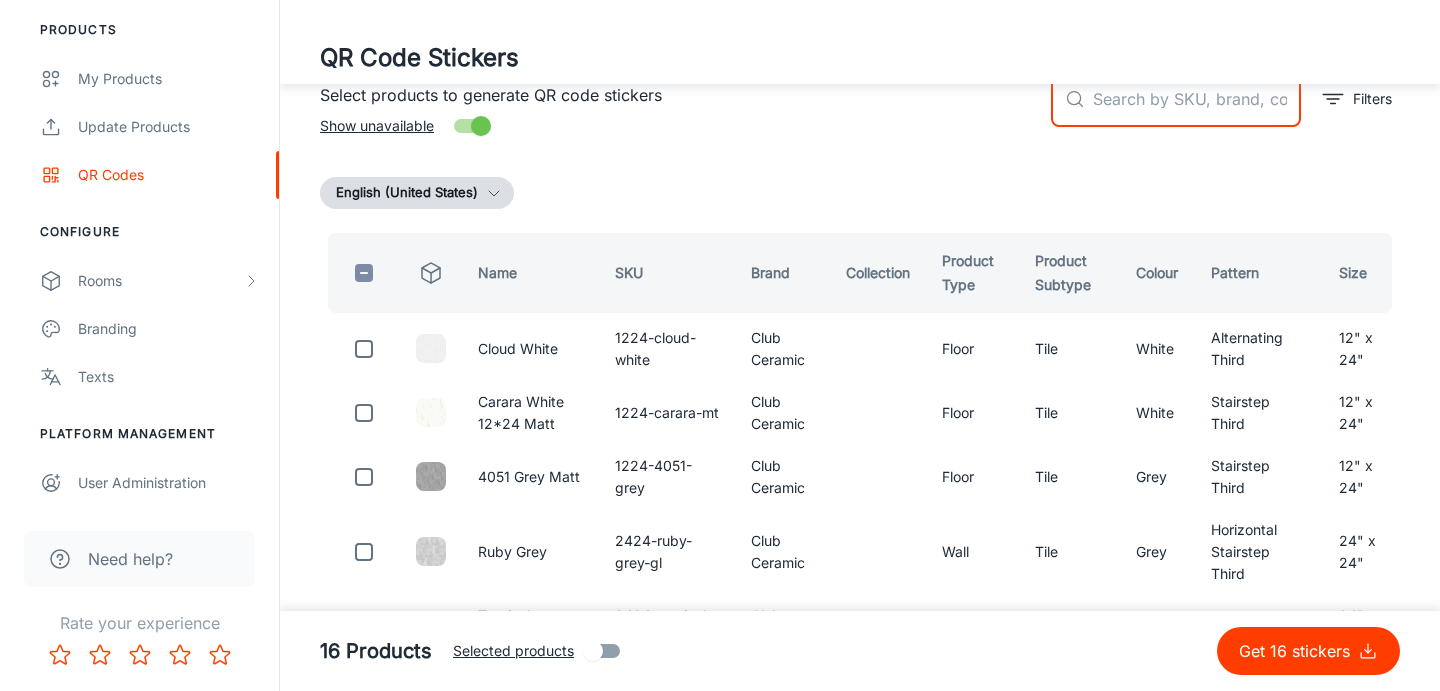 scroll, scrollTop: 0, scrollLeft: 0, axis: both 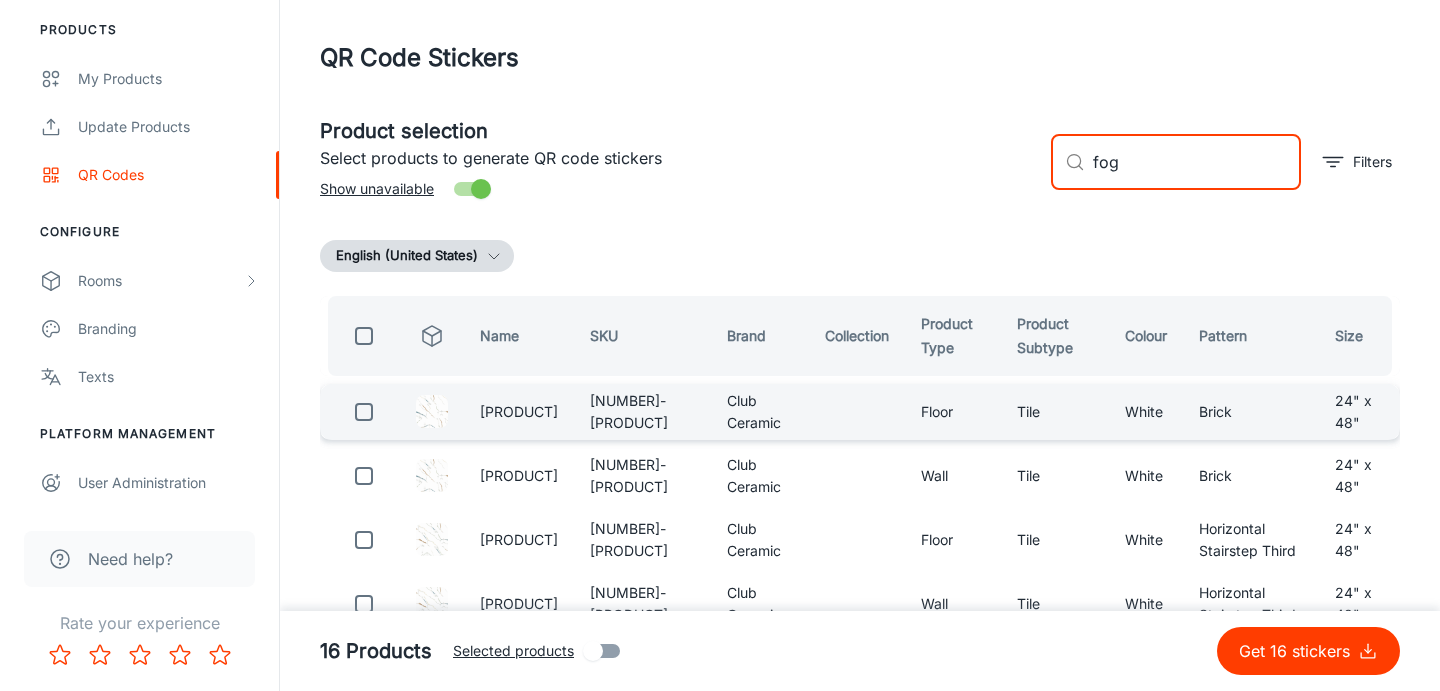 type on "fog" 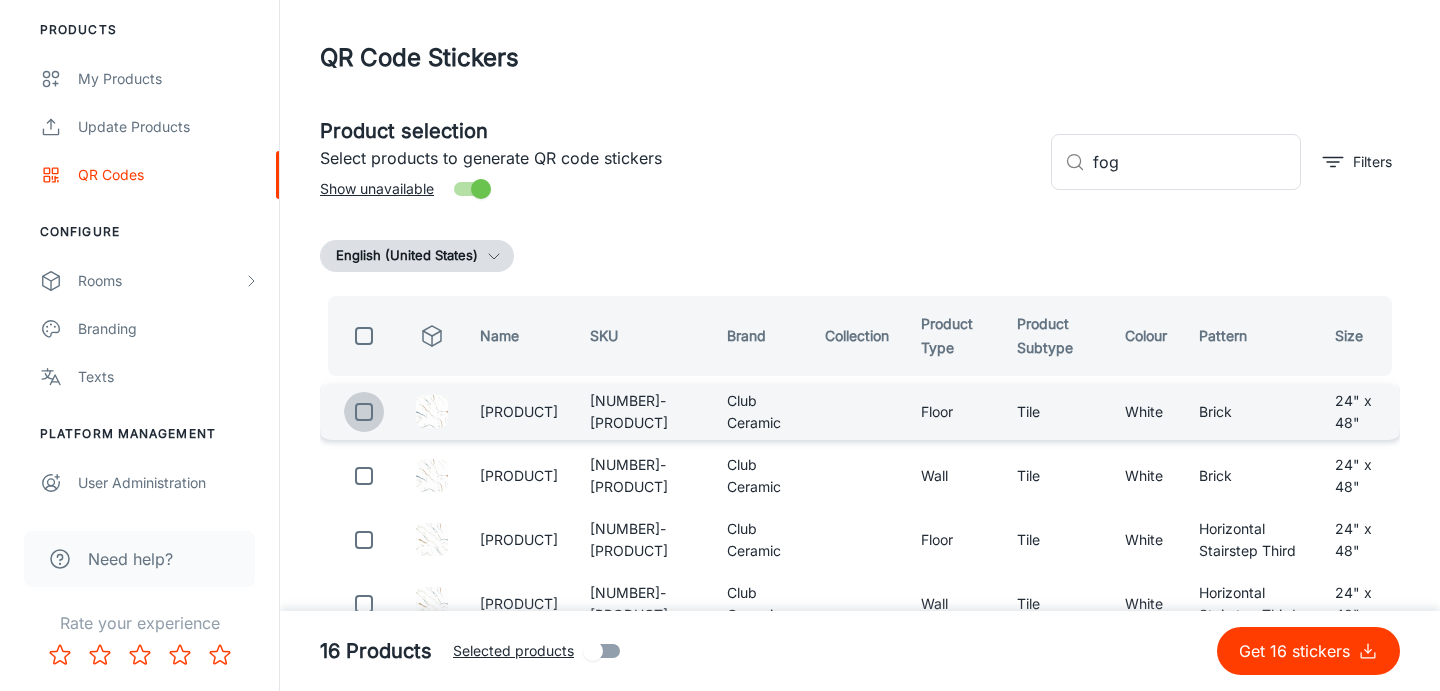 click at bounding box center [364, 412] 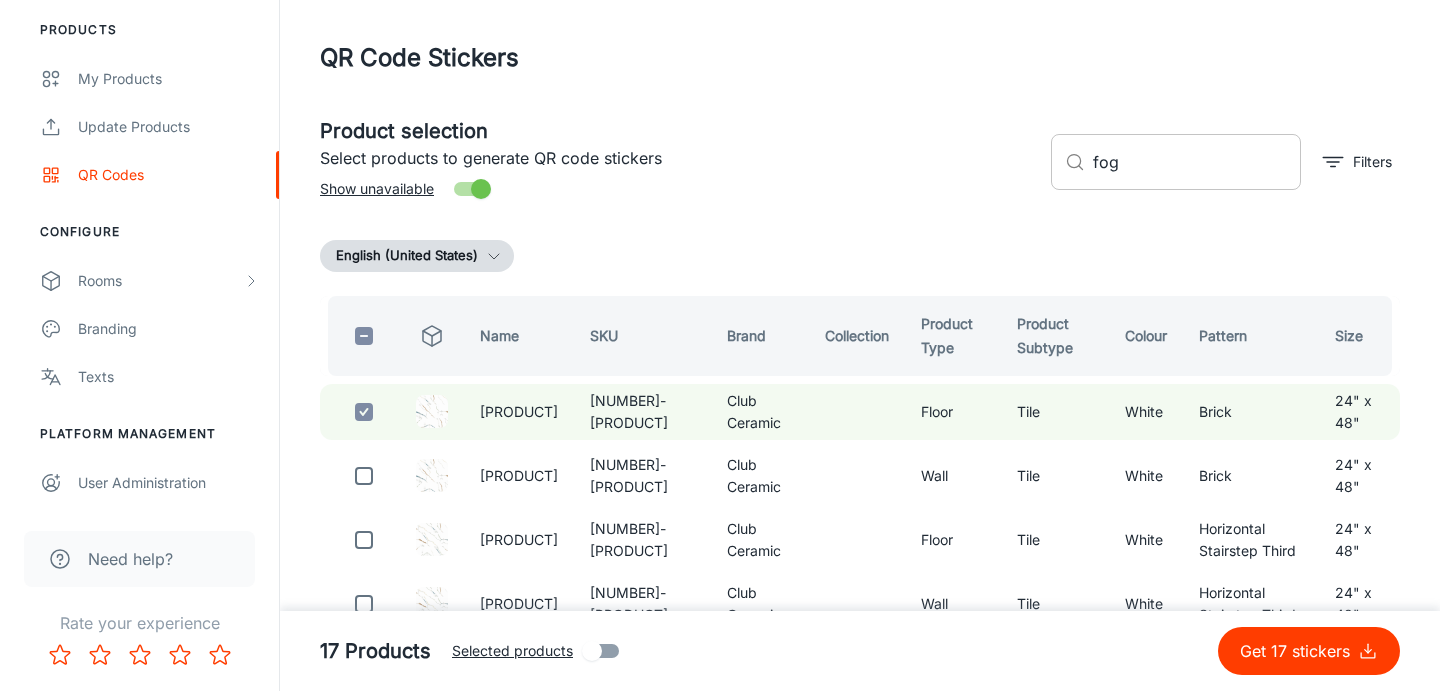 click on "fog" at bounding box center (1197, 162) 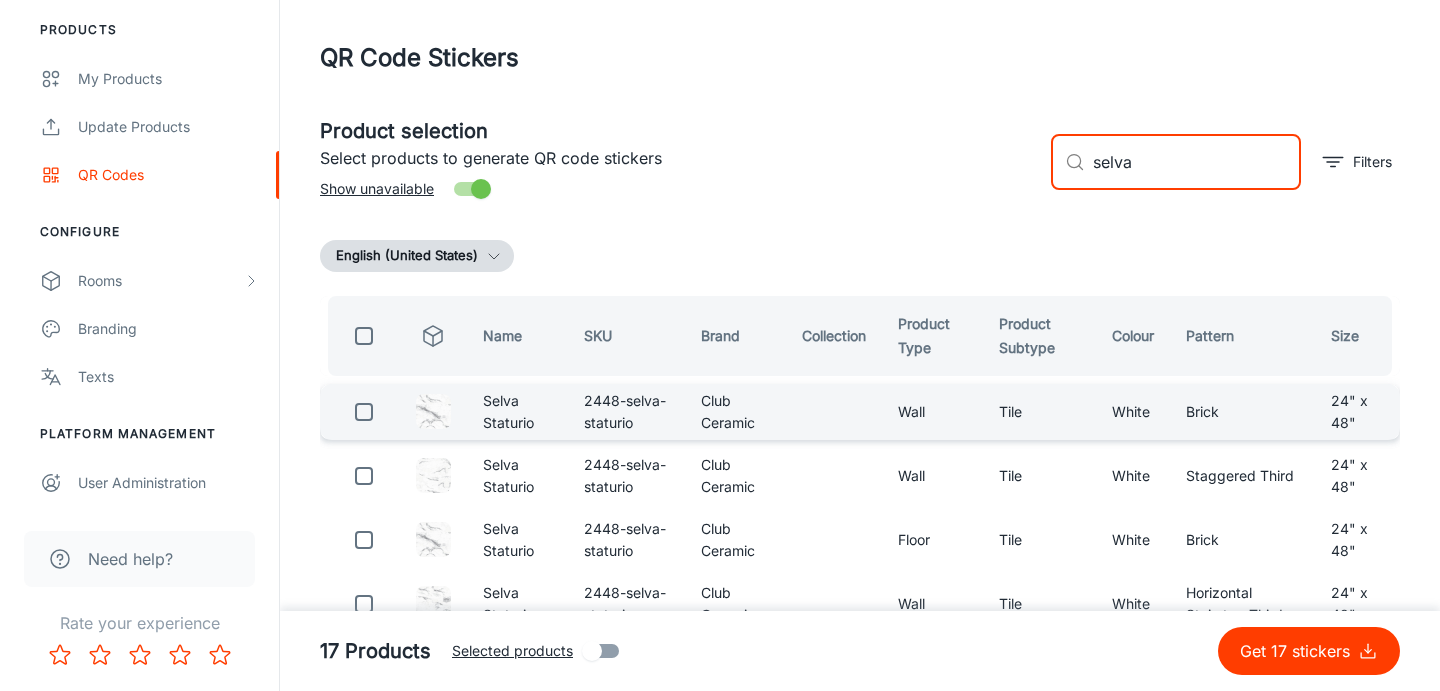type on "selva" 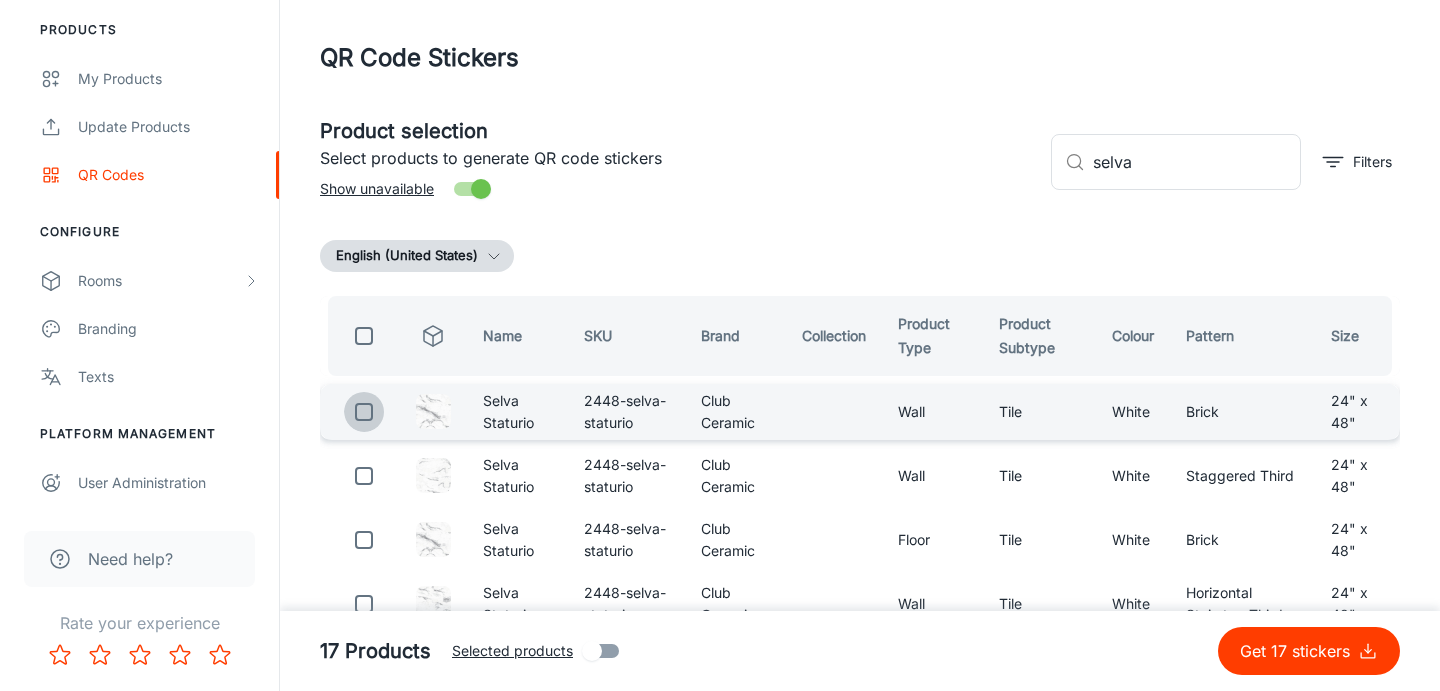 click at bounding box center [364, 412] 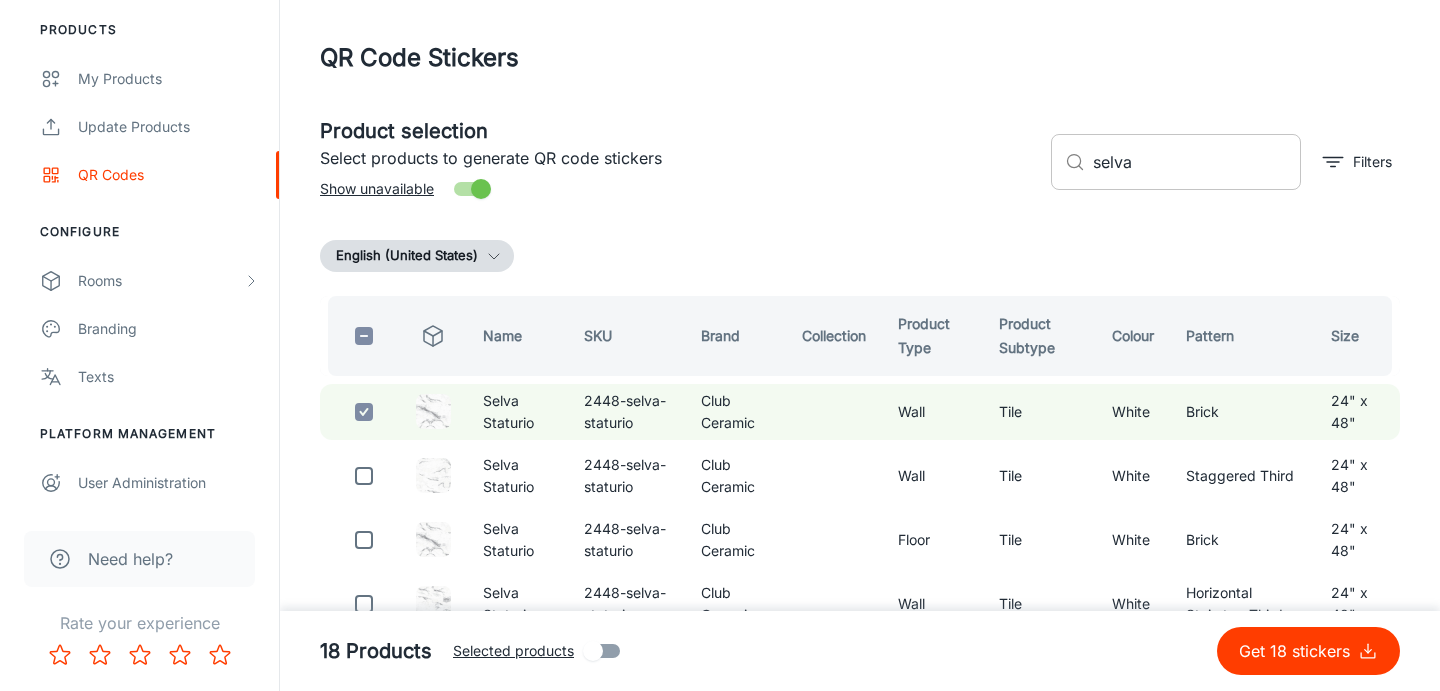 click on "selva" at bounding box center [1197, 162] 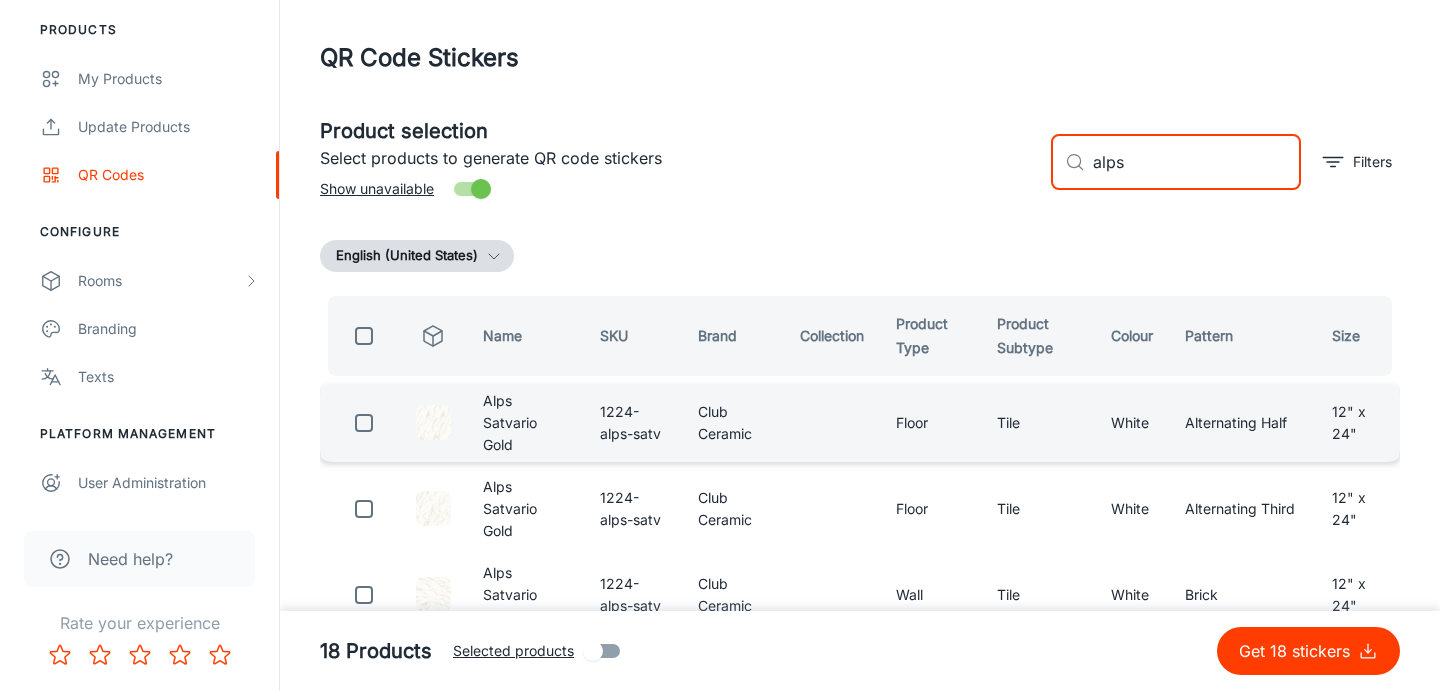 type on "alps" 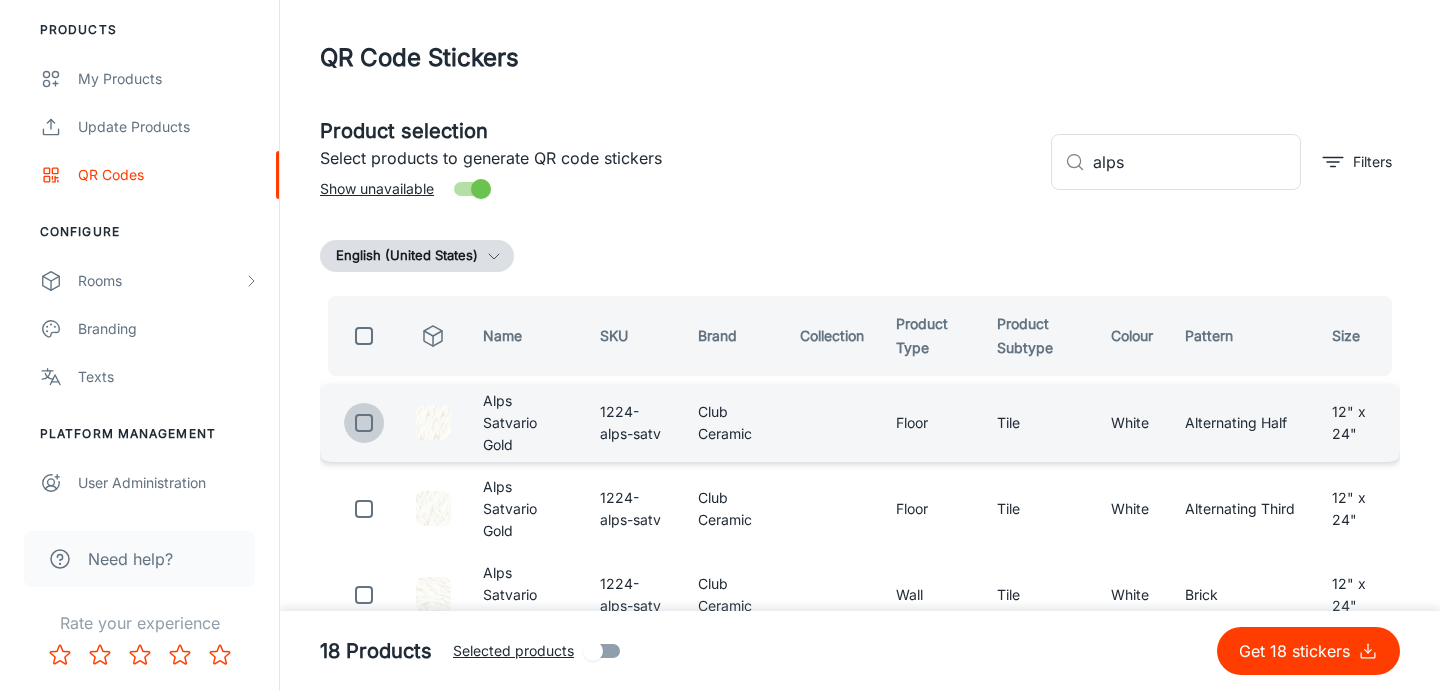 click at bounding box center (364, 423) 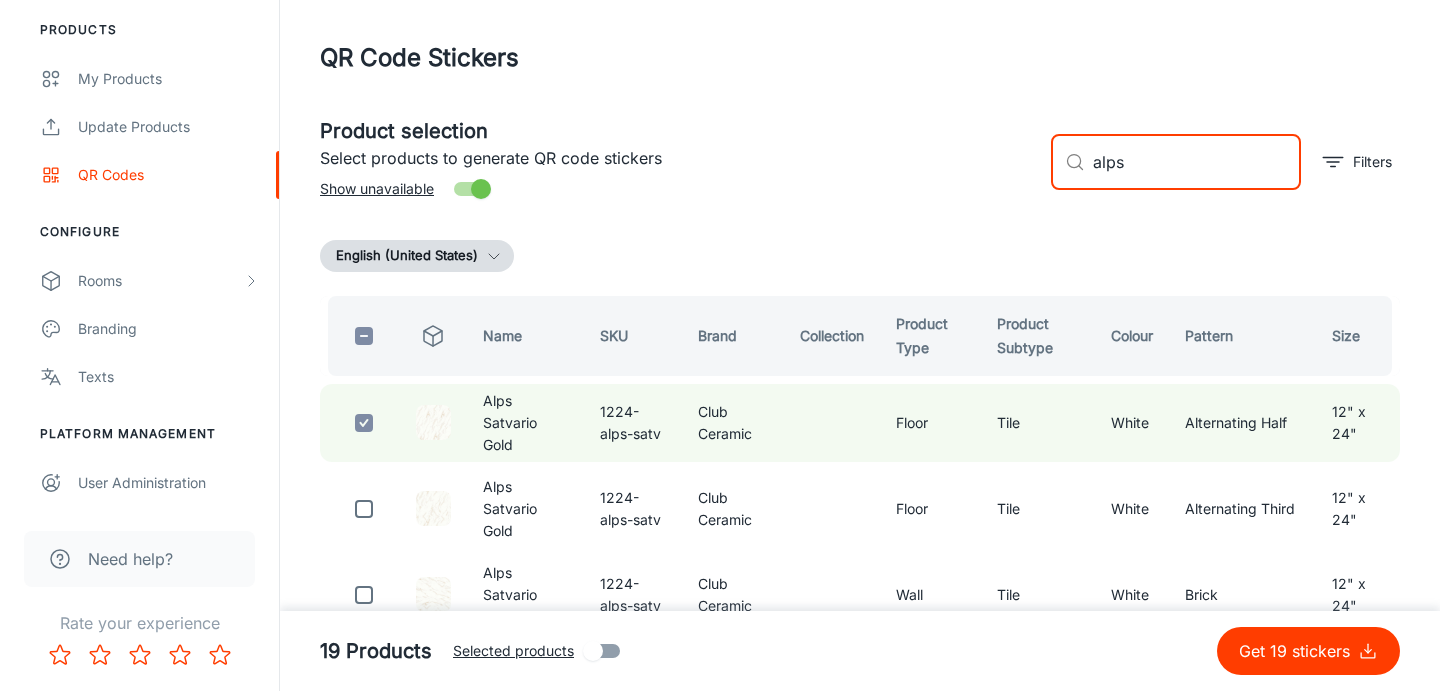 click on "alps" at bounding box center [1197, 162] 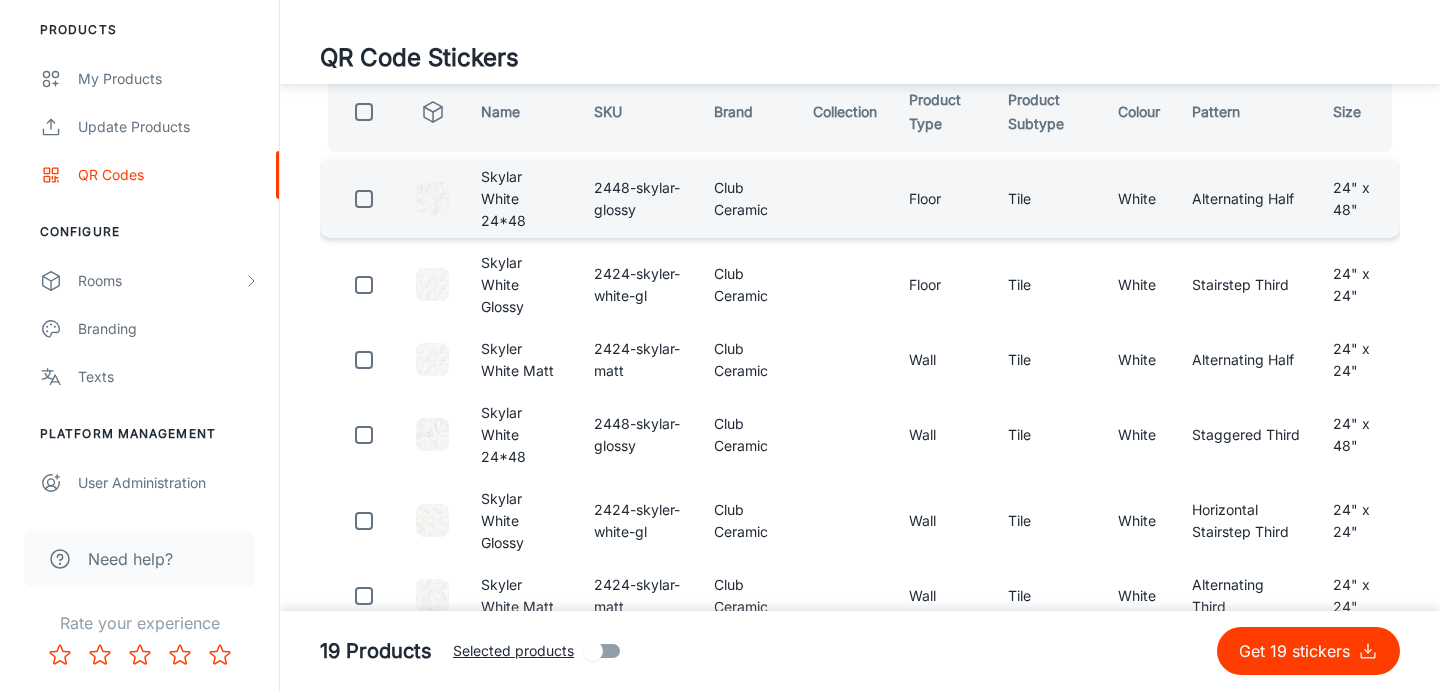 scroll, scrollTop: 225, scrollLeft: 0, axis: vertical 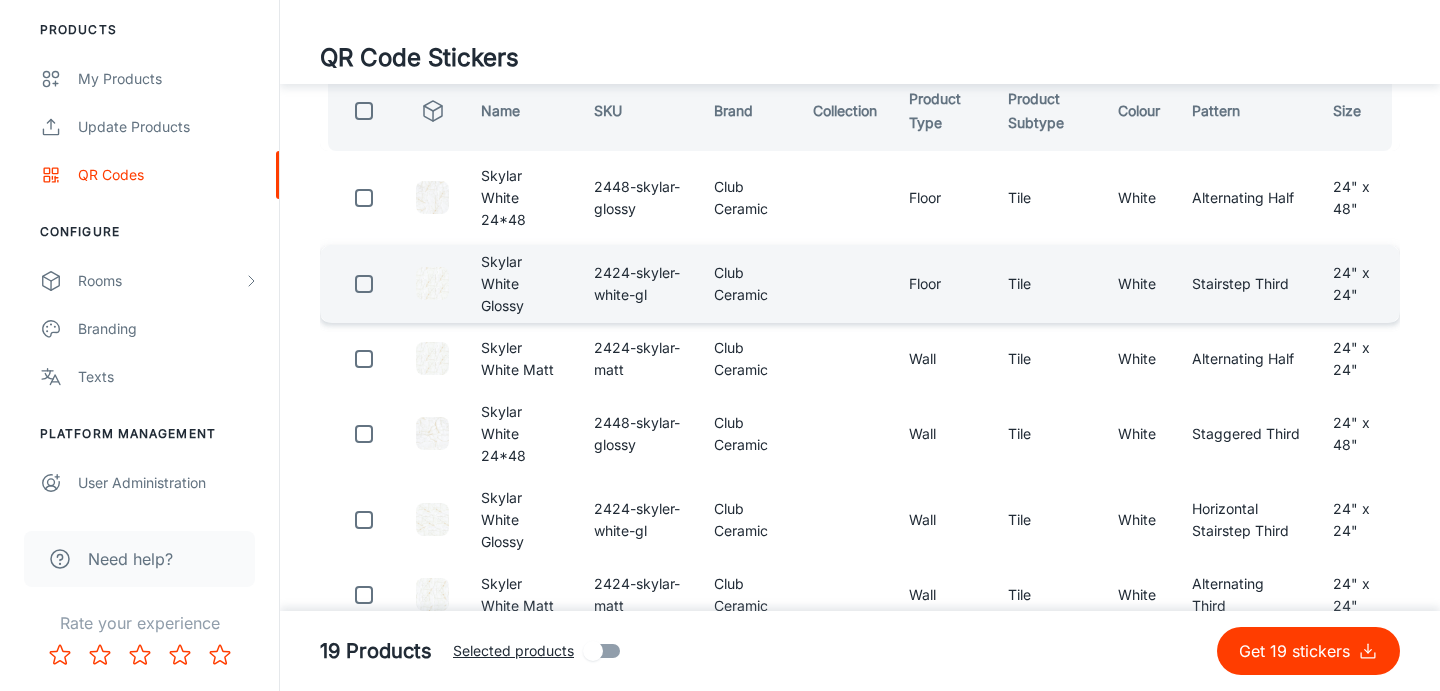 type on "sky" 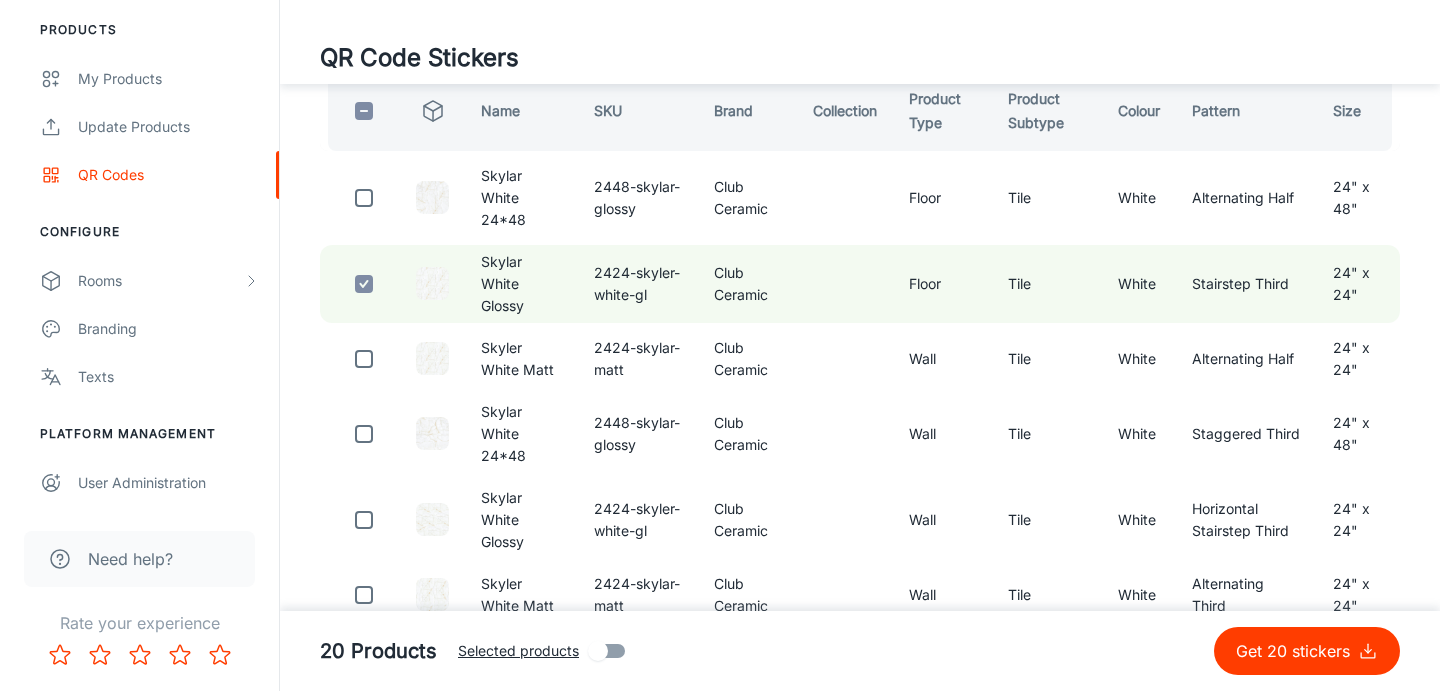 click on "Get 20 stickers" at bounding box center [1297, 651] 